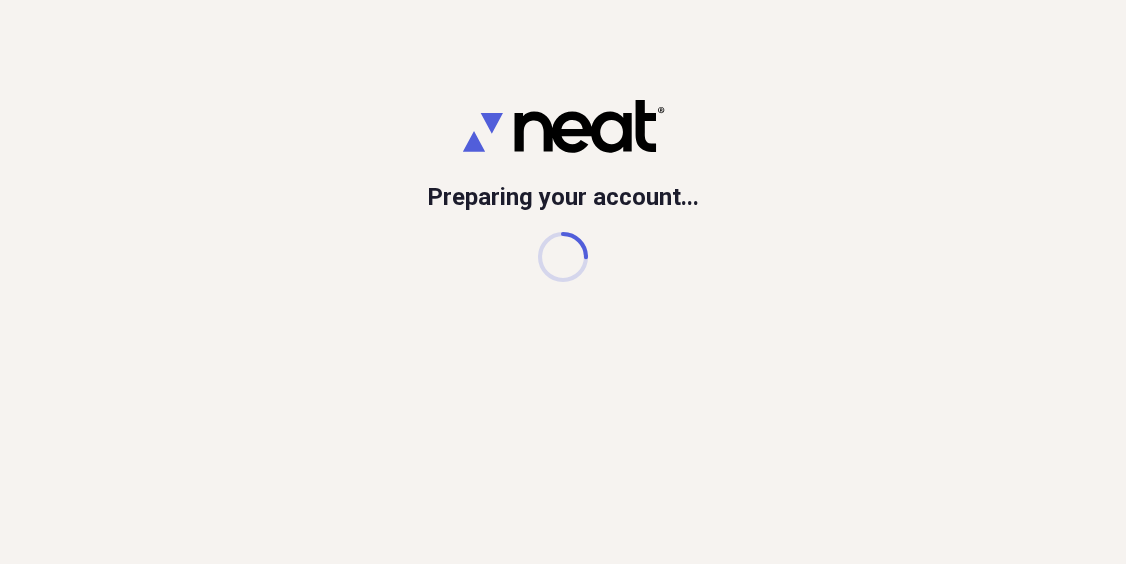scroll, scrollTop: 0, scrollLeft: 0, axis: both 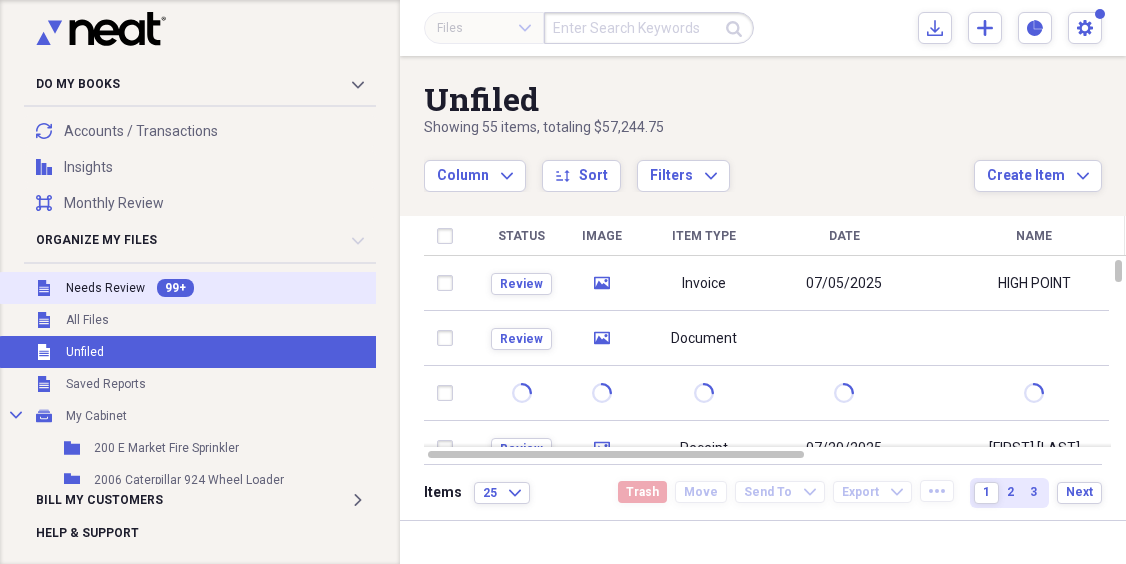 click on "Needs Review" at bounding box center [105, 288] 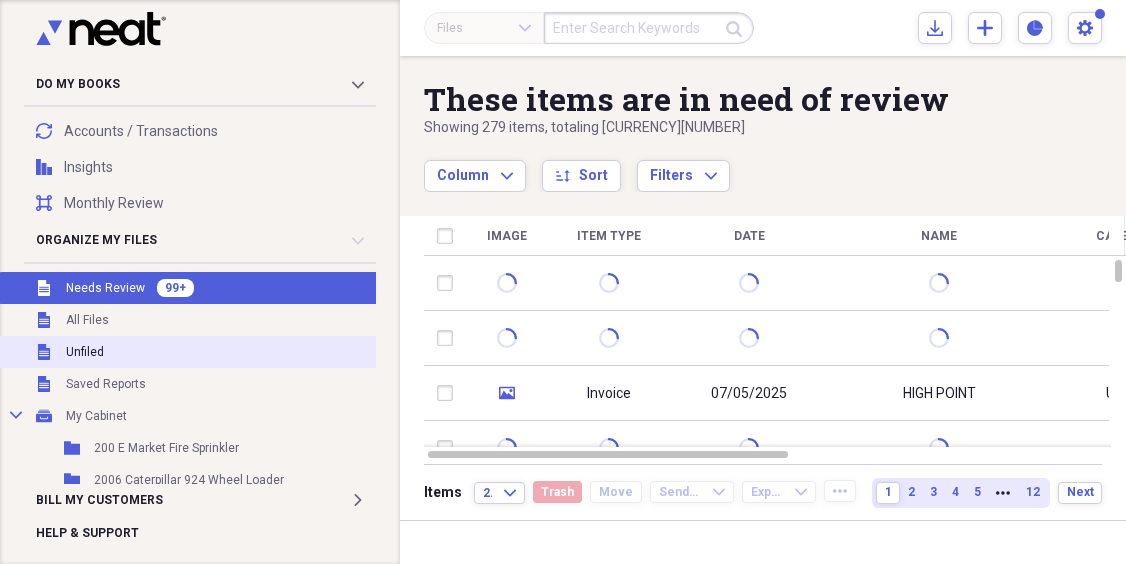 click on "Unfiled" at bounding box center [85, 352] 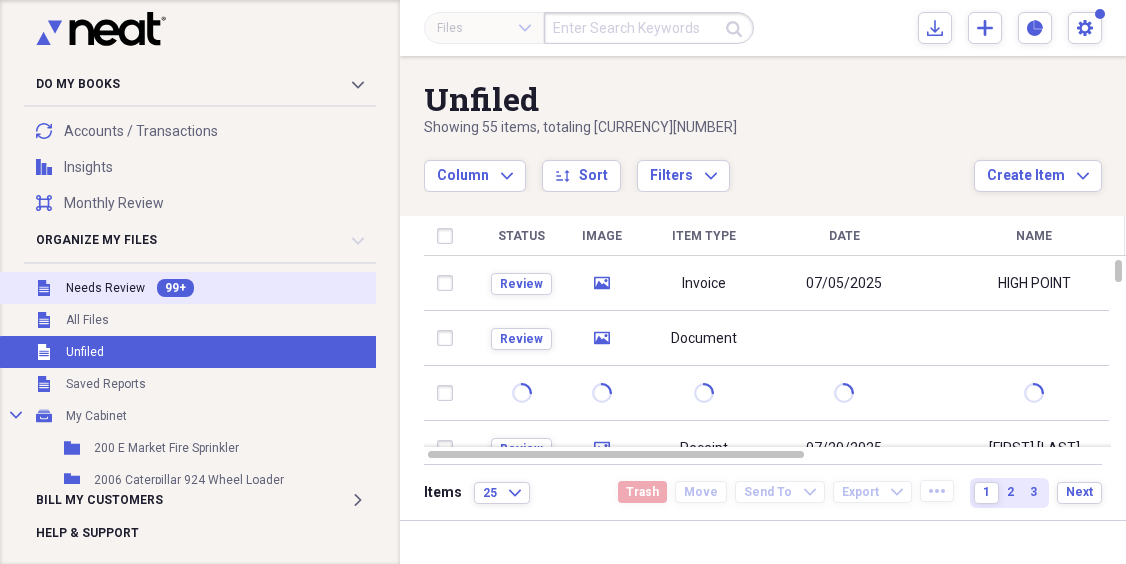click on "Needs Review" at bounding box center (105, 288) 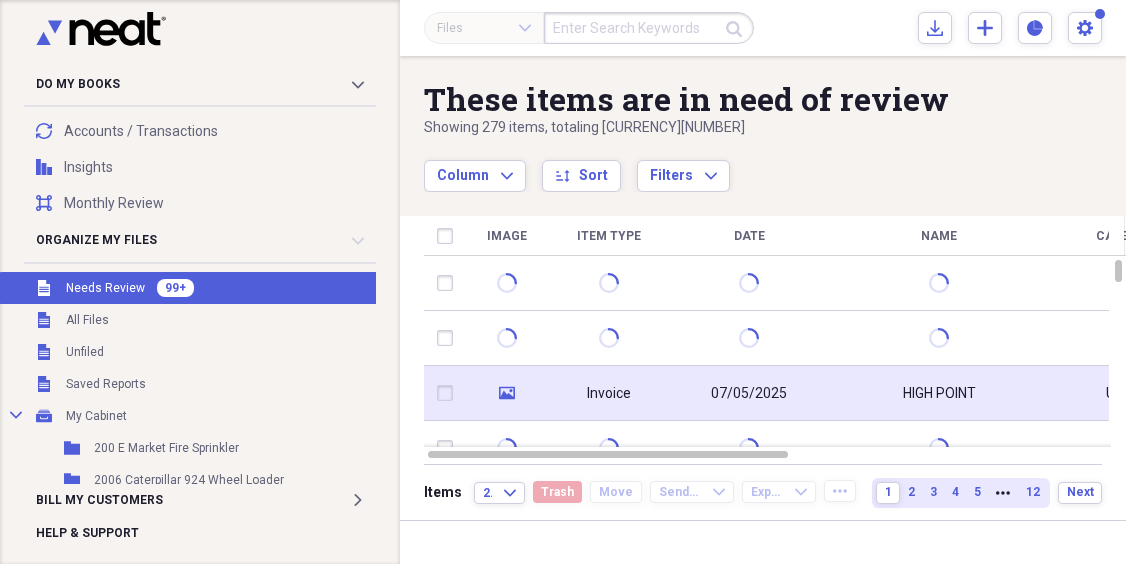 click on "Invoice" at bounding box center [609, 394] 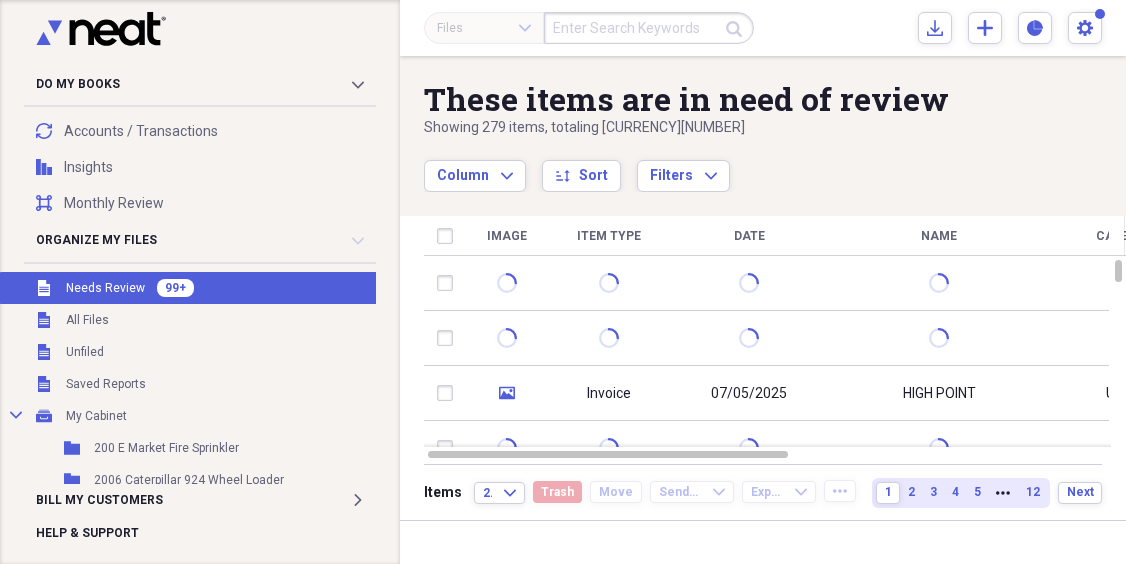 click on "Needs Review" at bounding box center [105, 288] 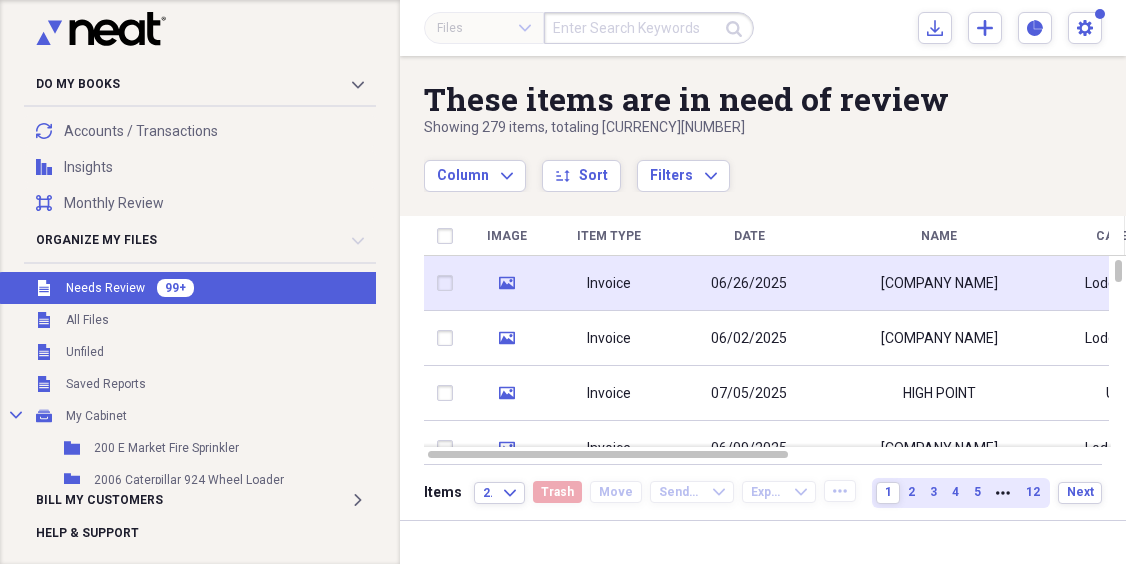 click on "Invoice" at bounding box center [609, 284] 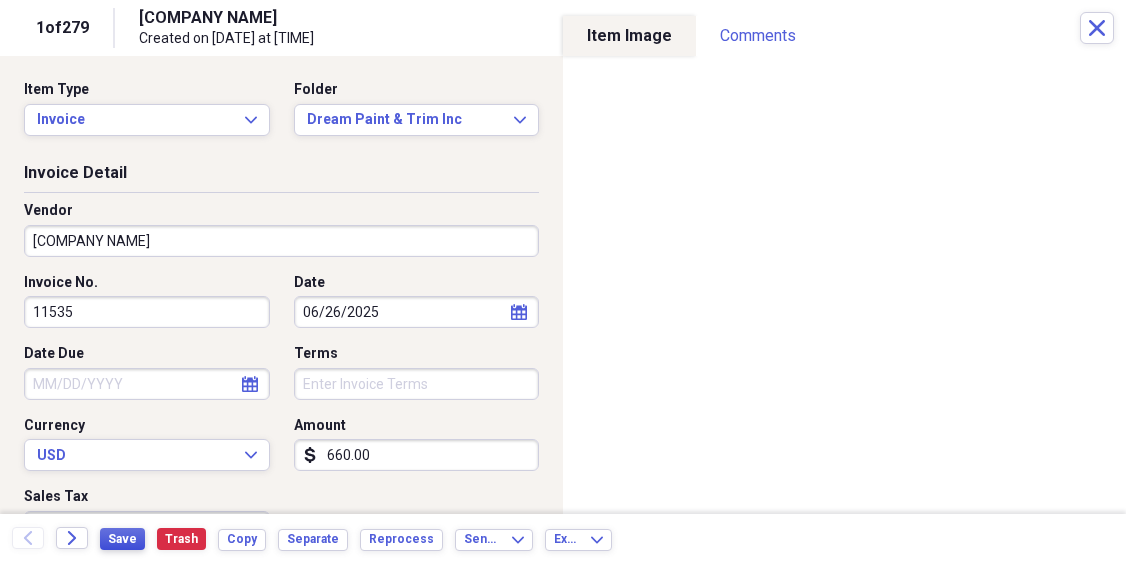 click on "Save" at bounding box center (122, 539) 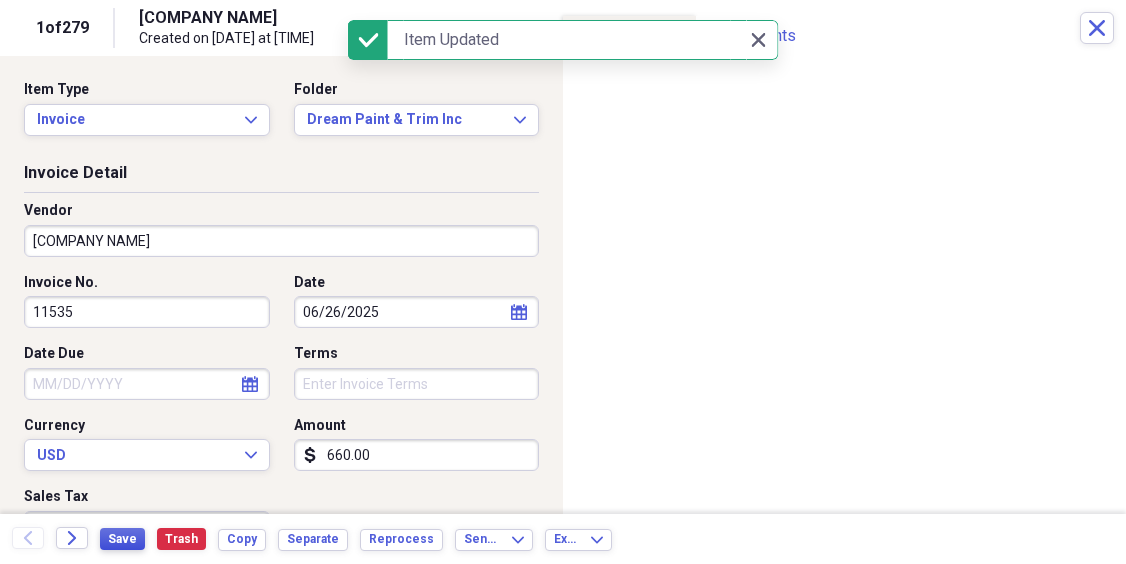 click on "Save" at bounding box center (122, 539) 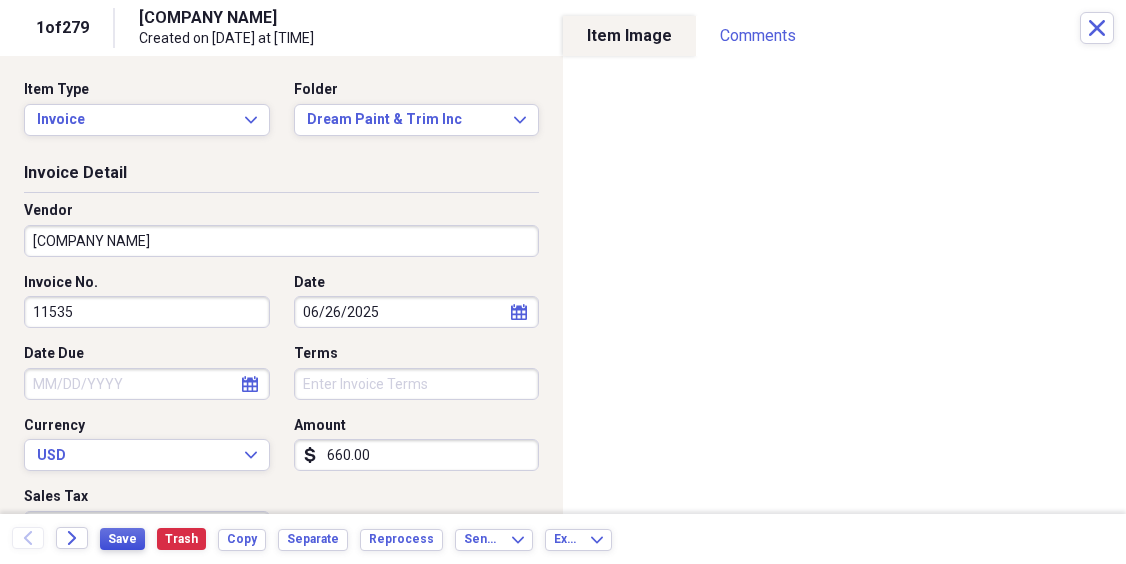 click on "Save" at bounding box center [122, 539] 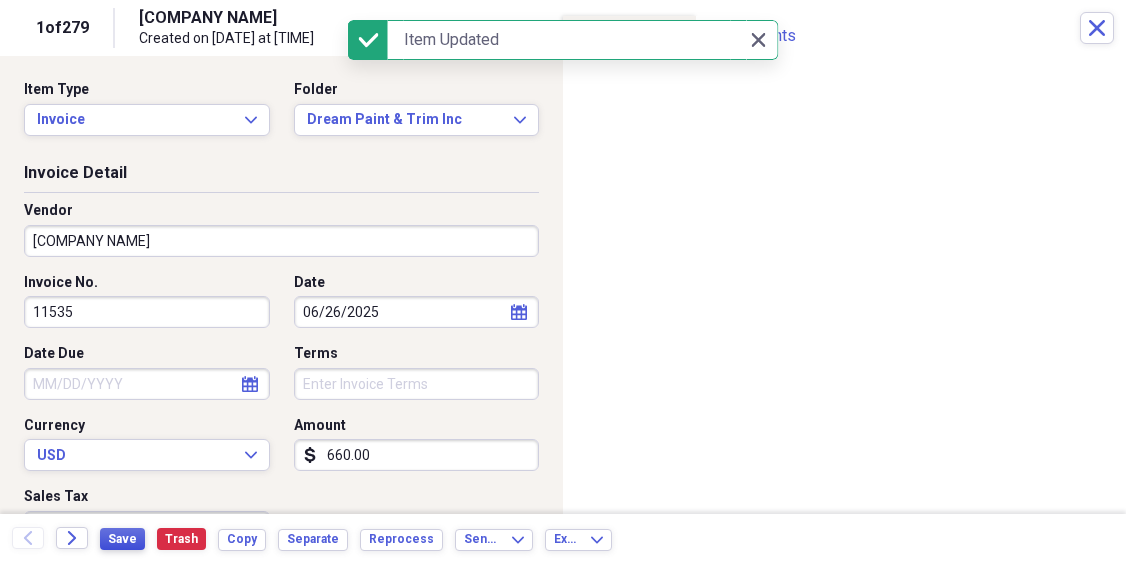 click on "Save" at bounding box center (122, 539) 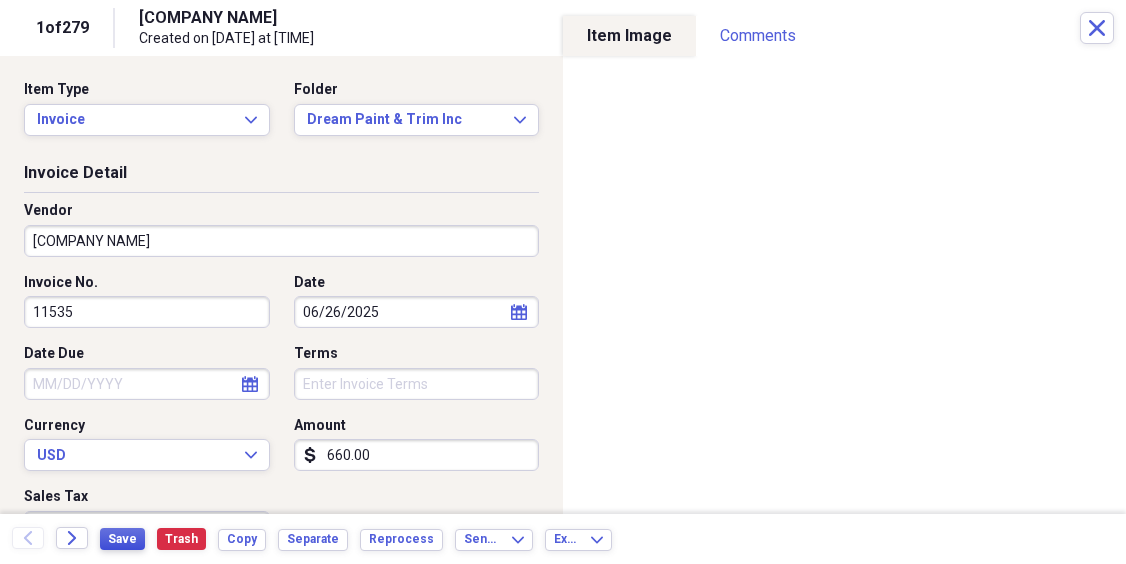click on "Save" at bounding box center (122, 539) 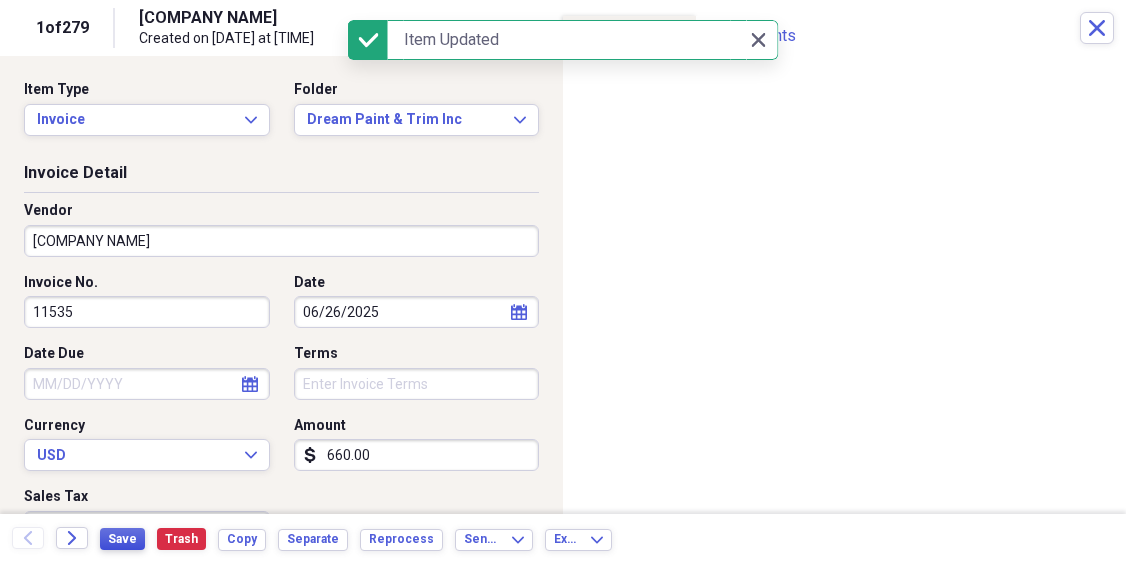 click on "Save" at bounding box center [122, 539] 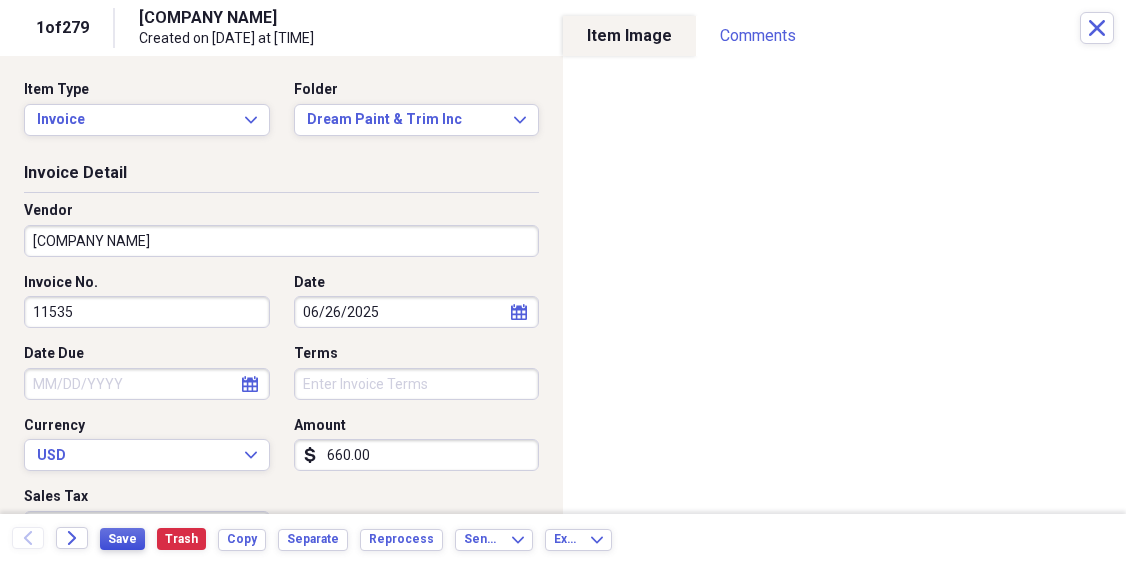 click on "Save" at bounding box center (122, 539) 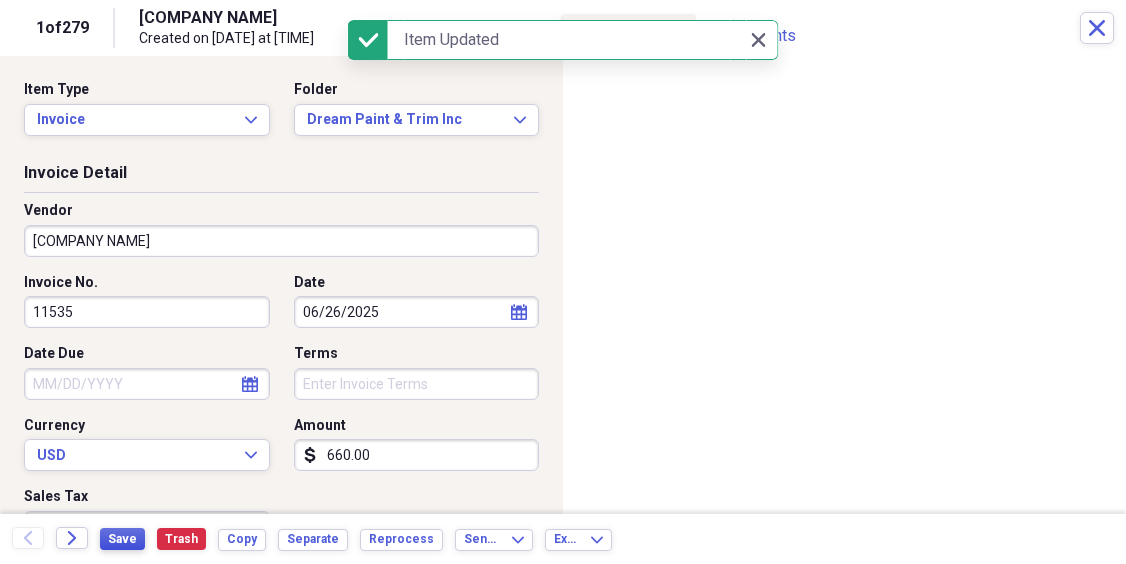 click on "Save" at bounding box center (122, 539) 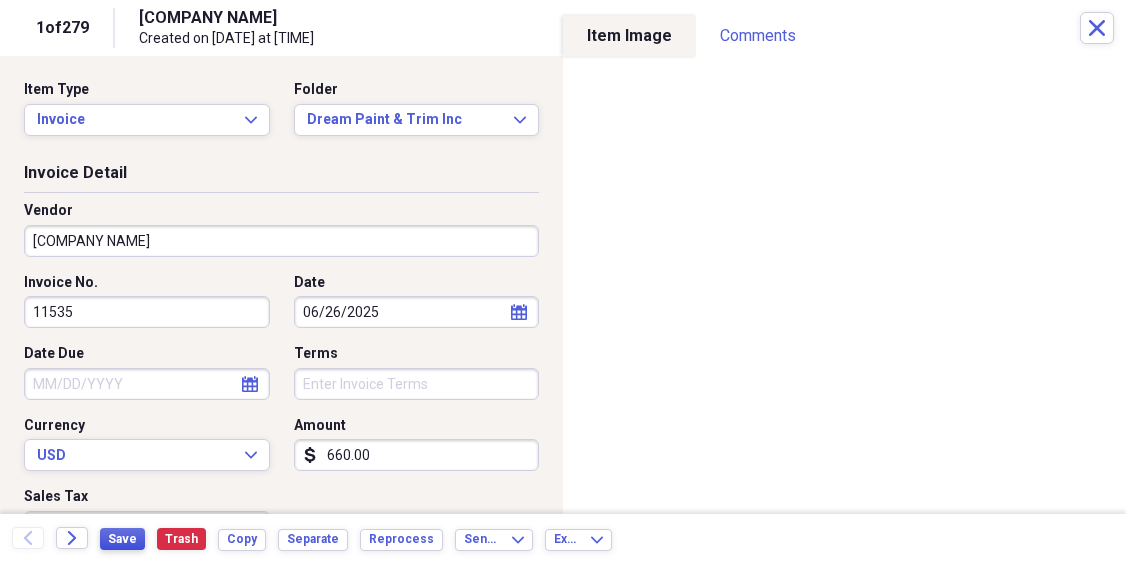 click on "Save" at bounding box center [122, 539] 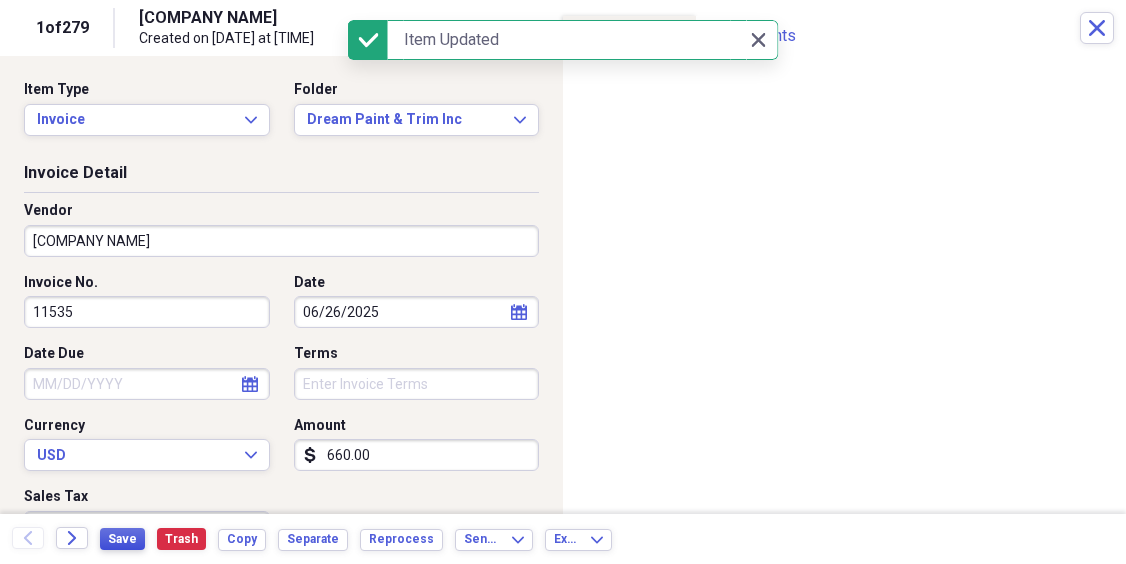 click on "Save" at bounding box center [122, 539] 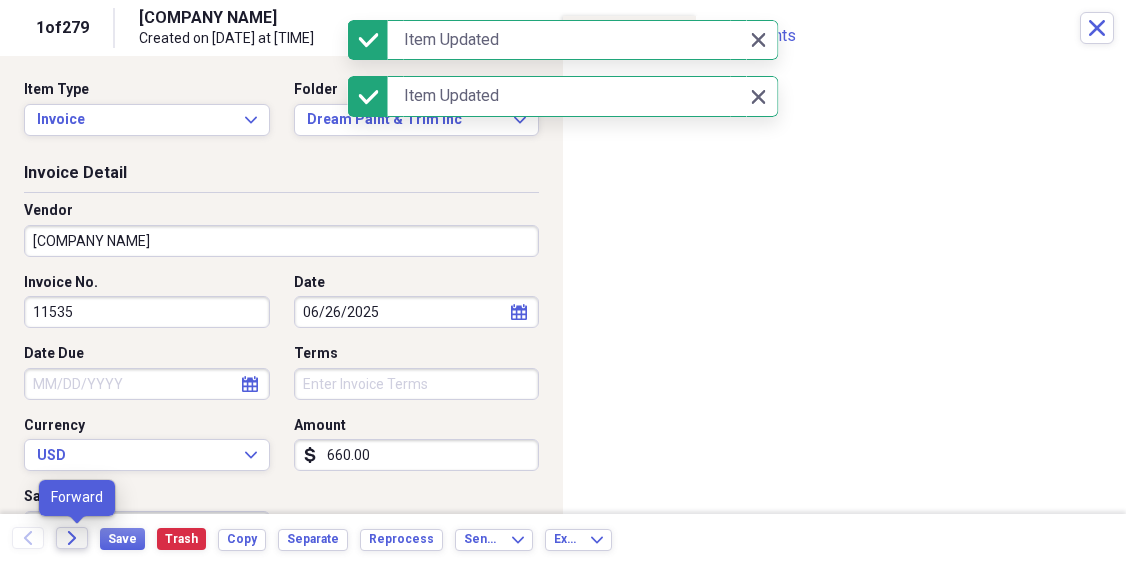 click on "Forward" at bounding box center [72, 538] 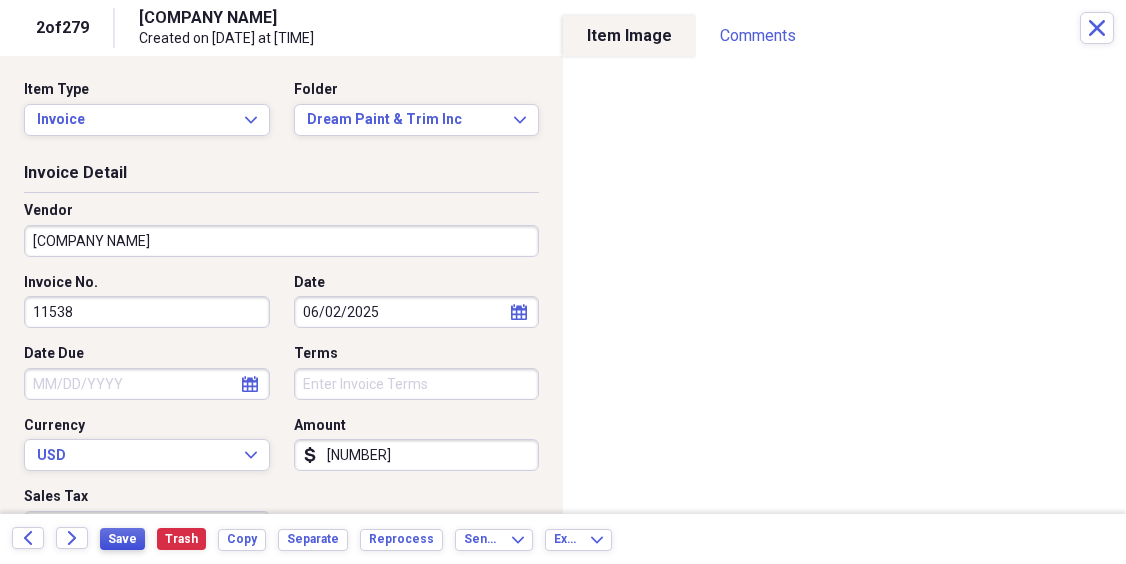 click on "Save" at bounding box center (122, 539) 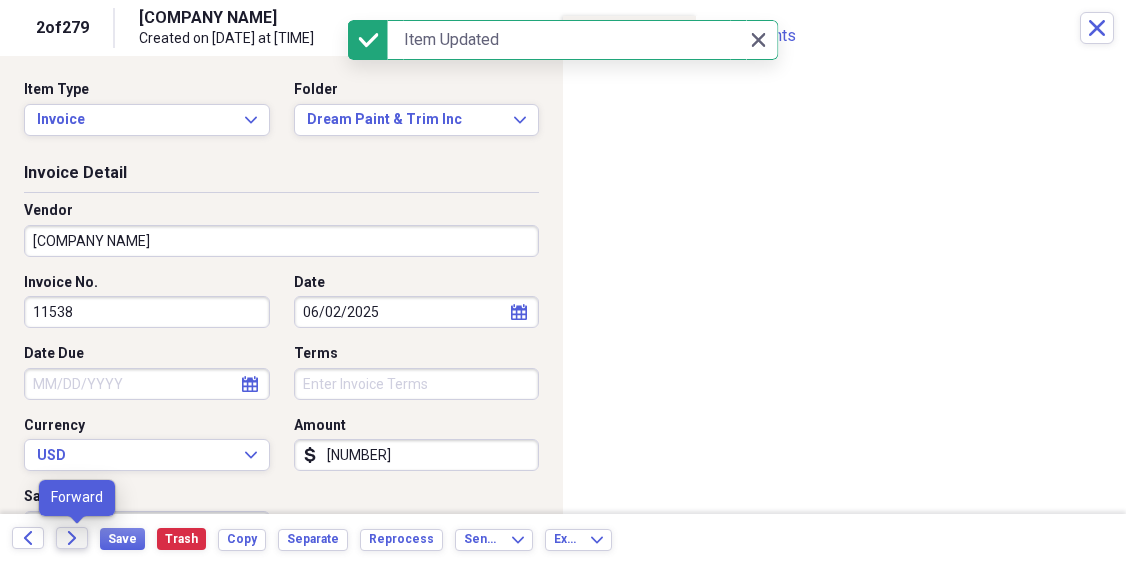 click 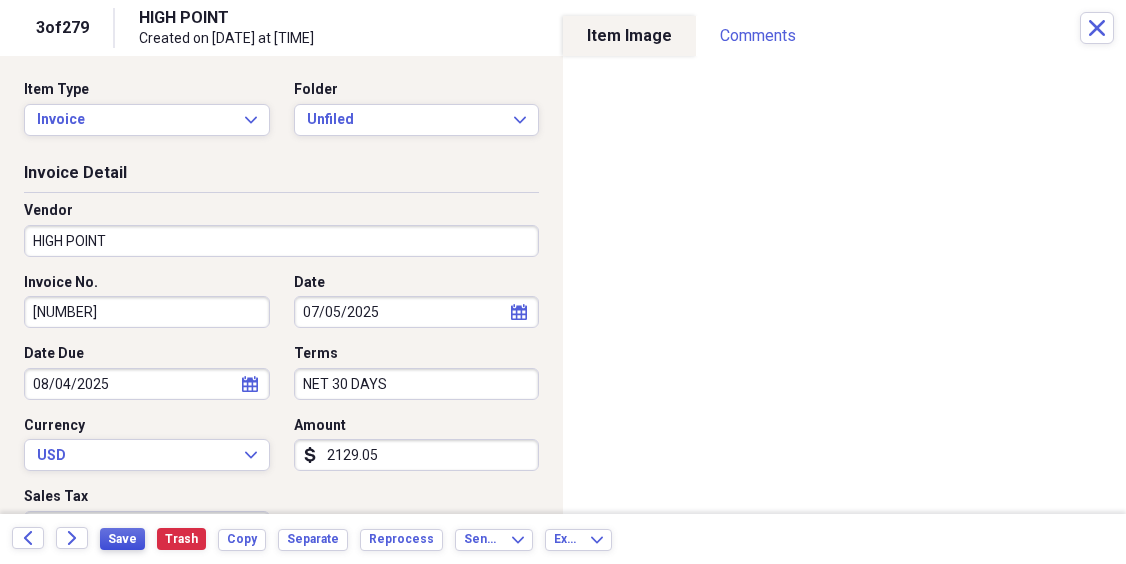 click on "Save" at bounding box center (122, 539) 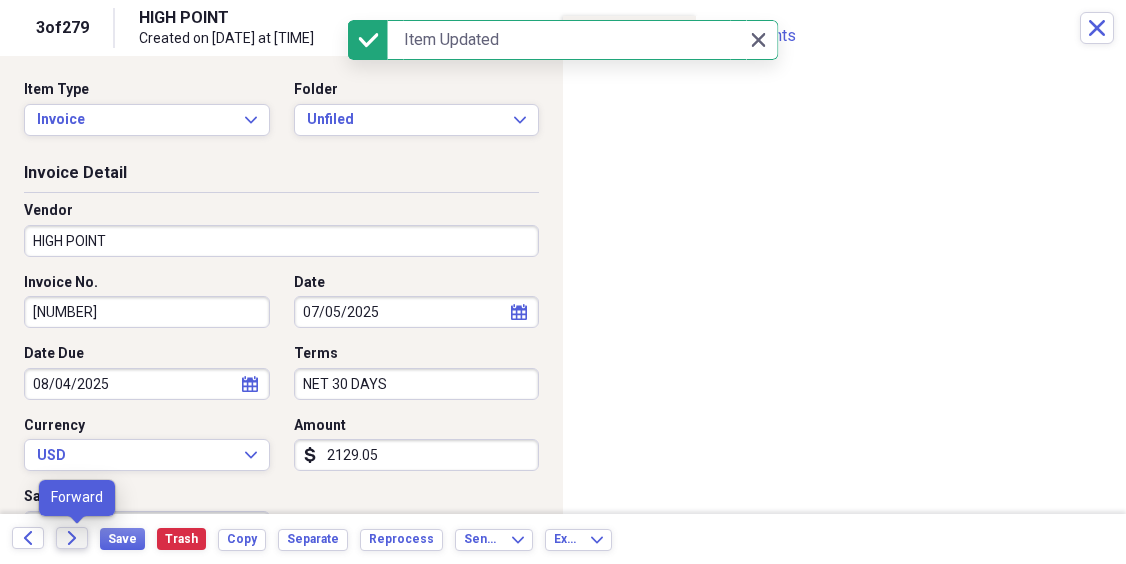 click on "Forward" 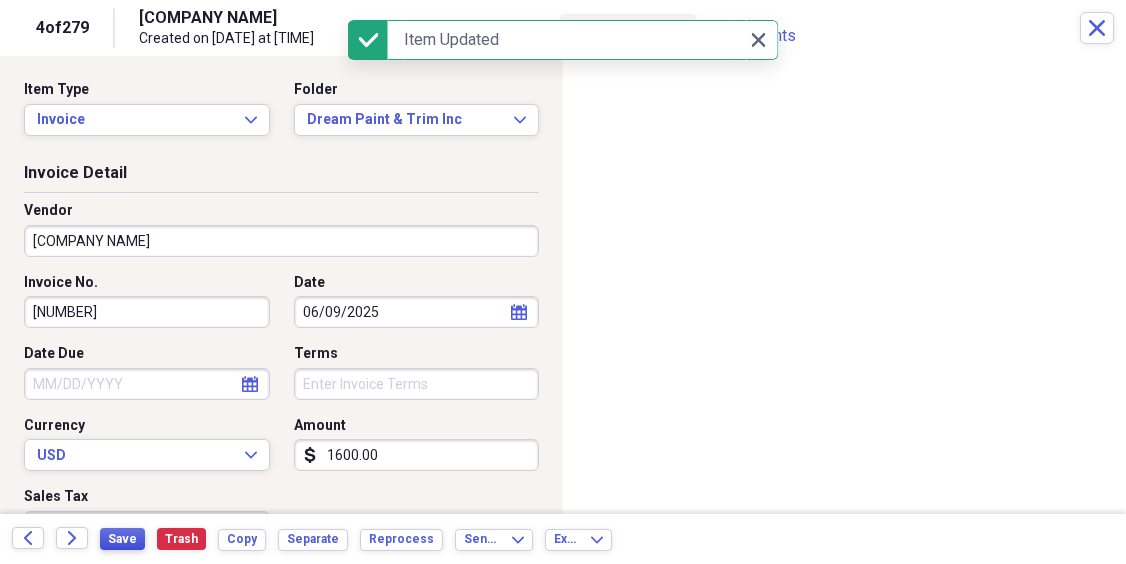 click on "Save" at bounding box center [122, 539] 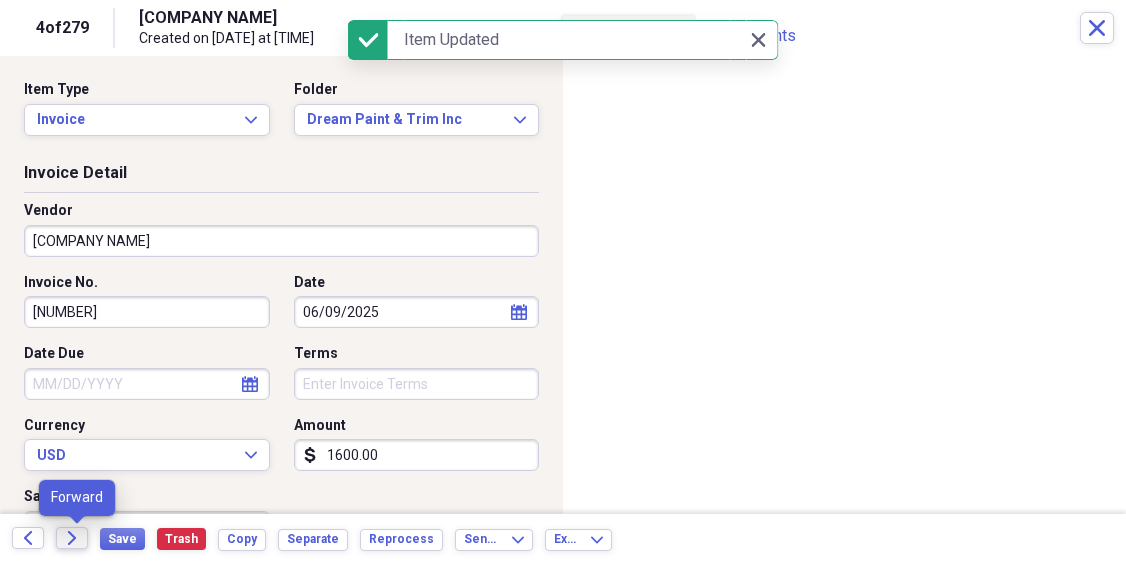 click on "Forward" 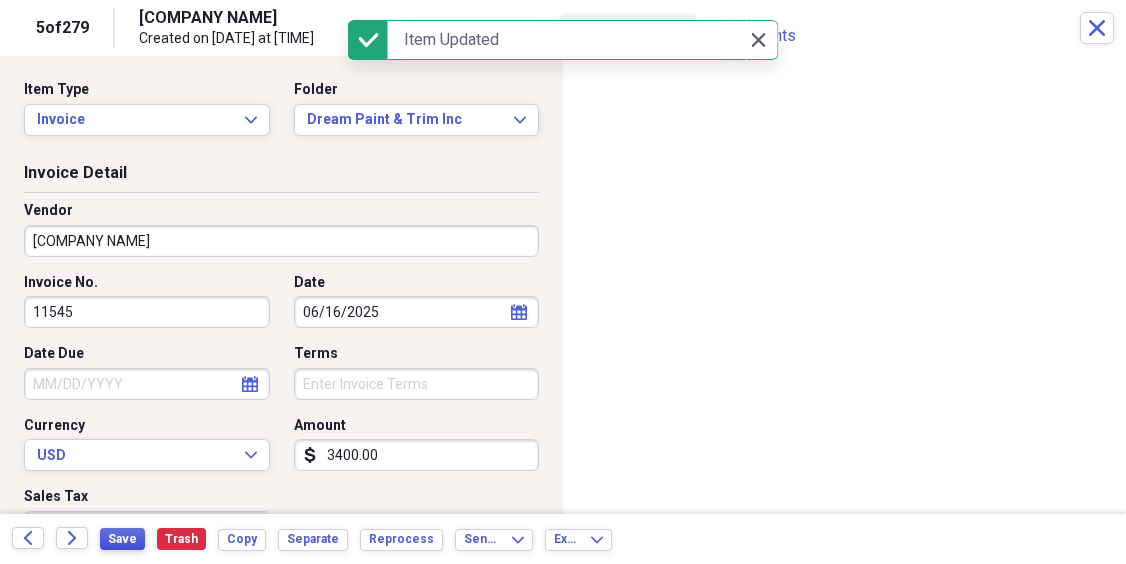 click on "Save" at bounding box center [122, 539] 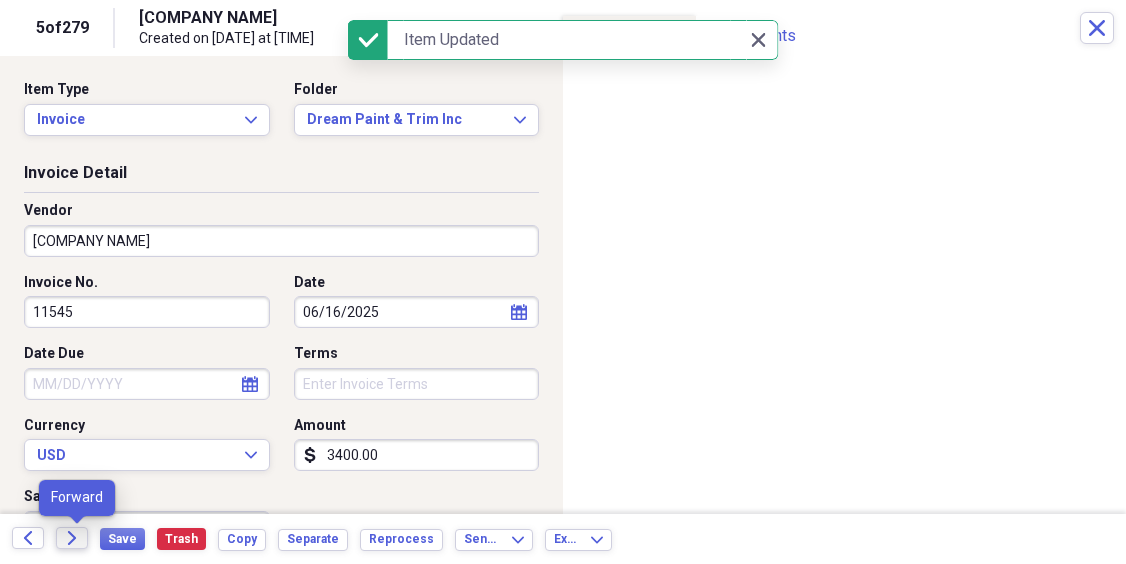 click on "Forward" 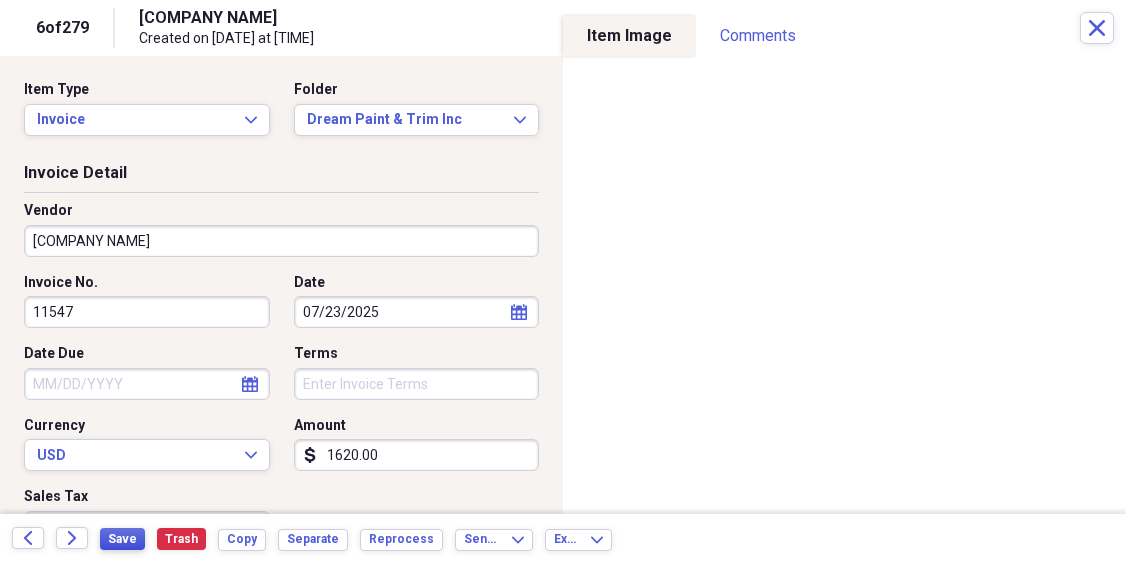 click on "Save" at bounding box center (122, 539) 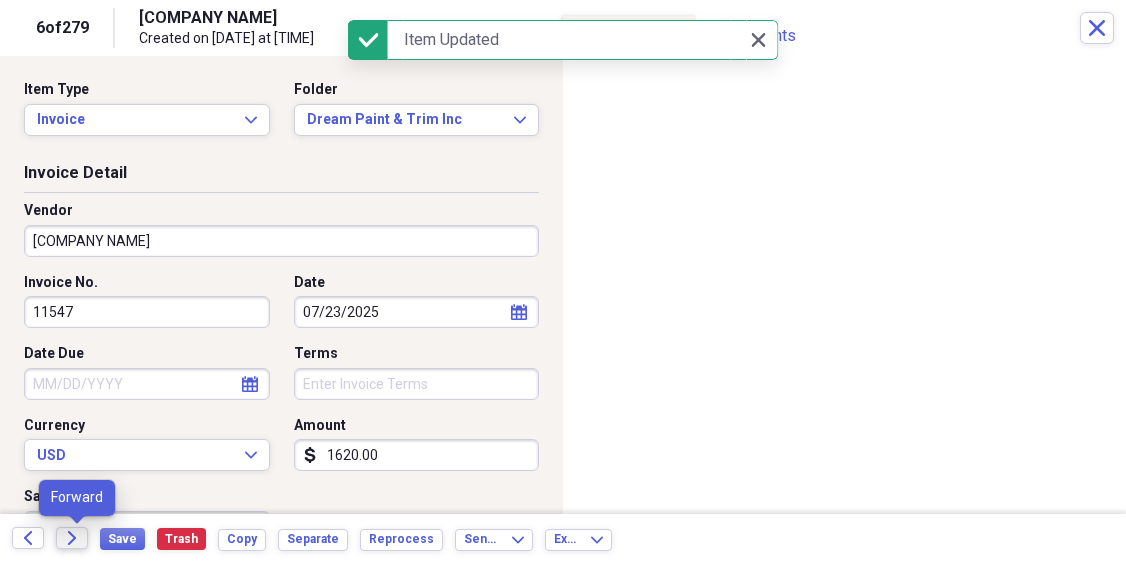 click on "Forward" 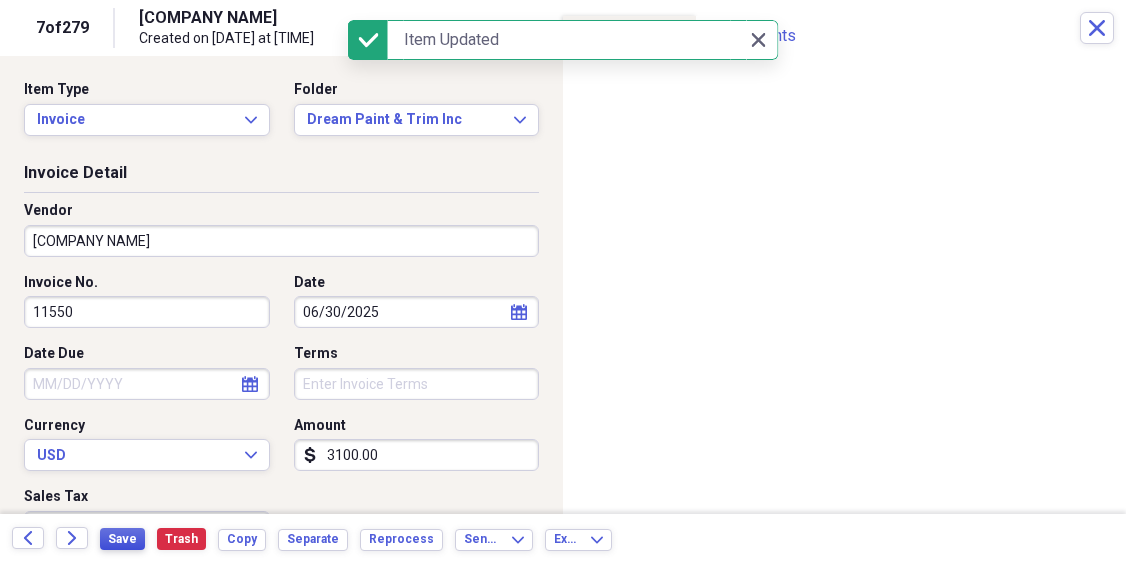 click on "Save" at bounding box center [122, 539] 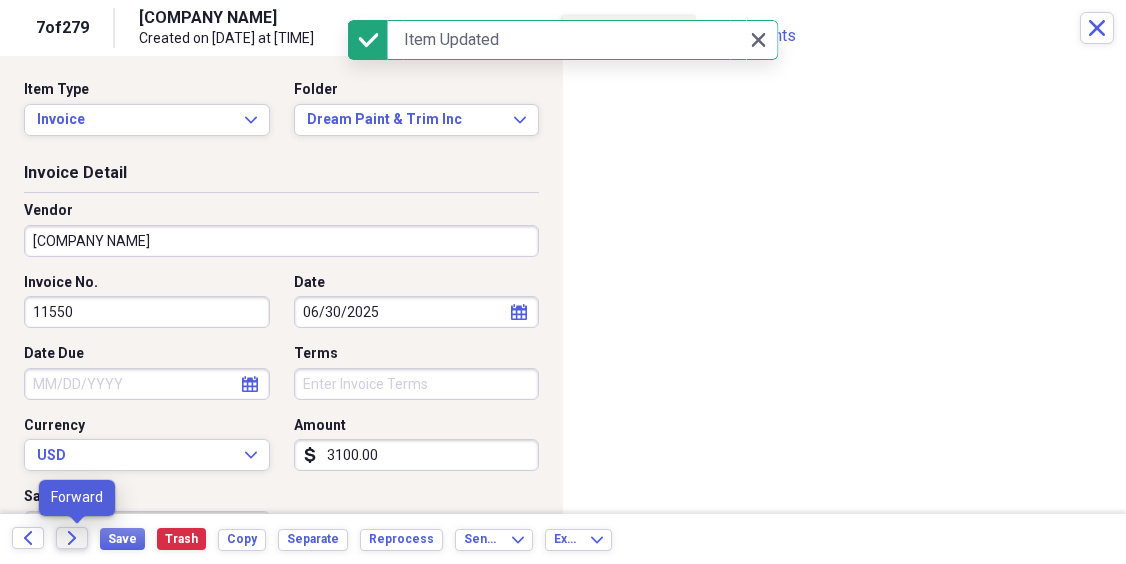 click on "Forward" 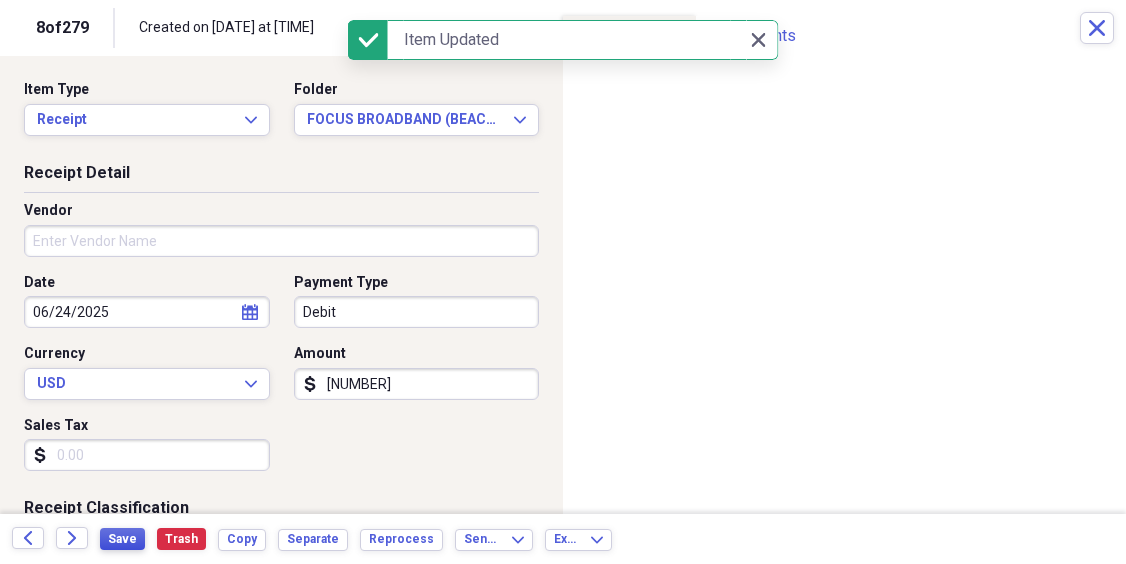 click on "Save" at bounding box center [122, 539] 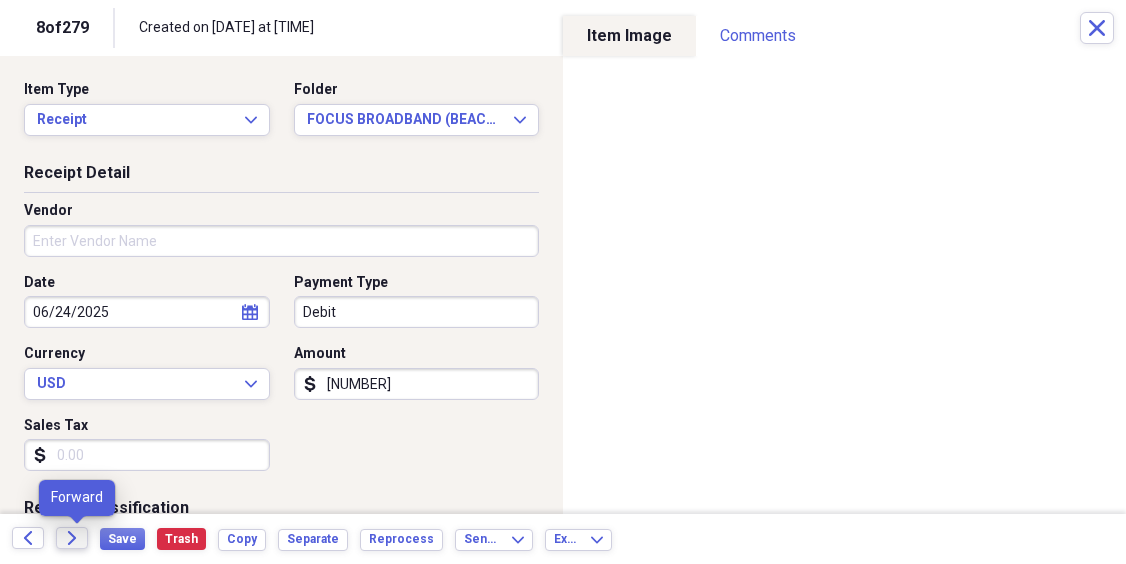 click on "Forward" 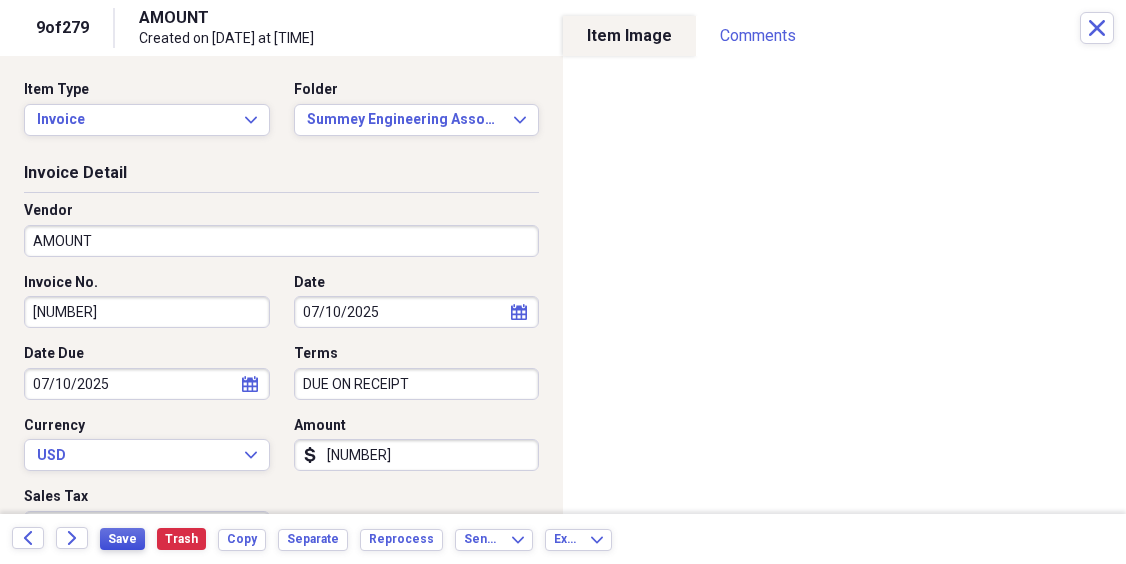 click on "Save" at bounding box center (122, 539) 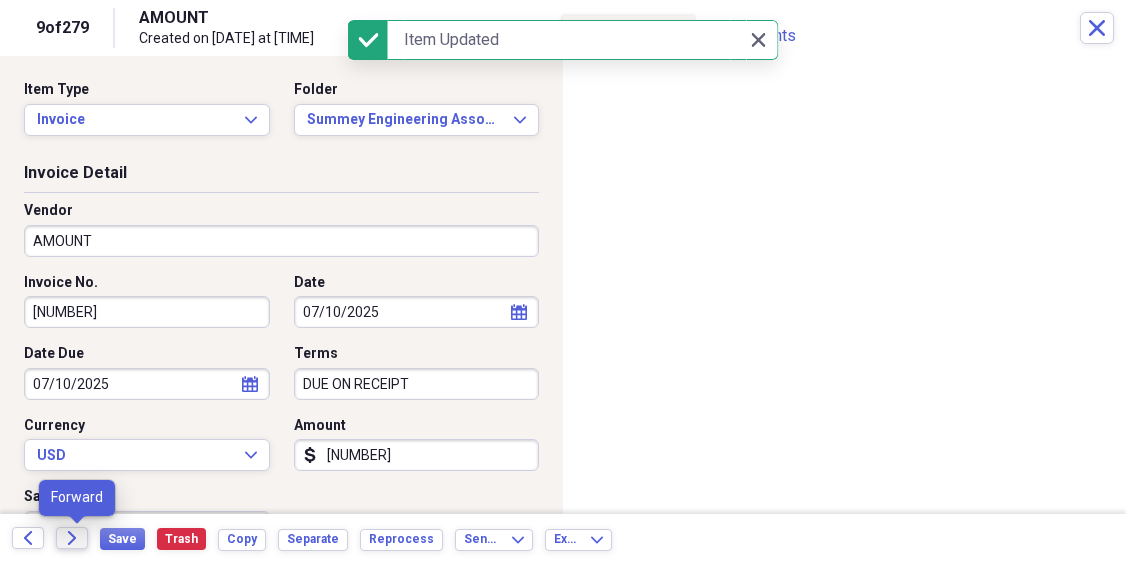 click on "Forward" at bounding box center [72, 538] 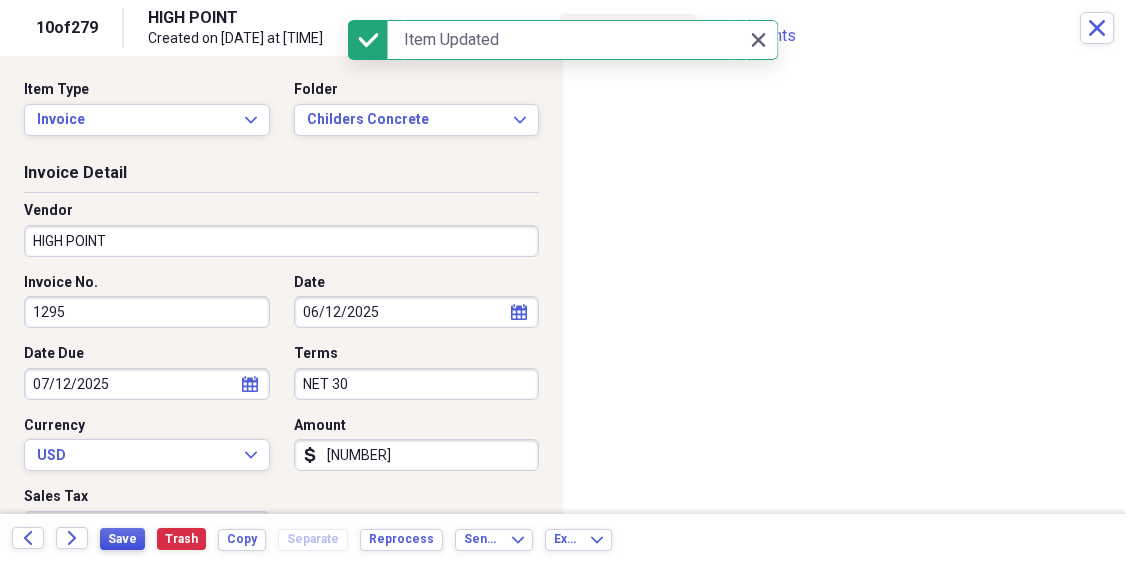 click on "Save" at bounding box center (122, 539) 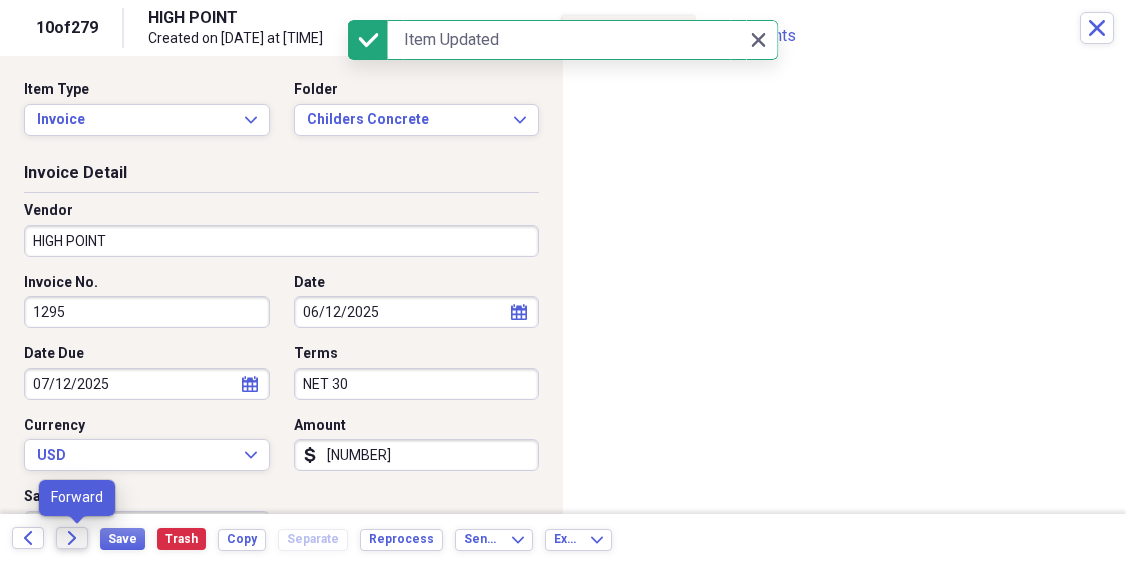 click 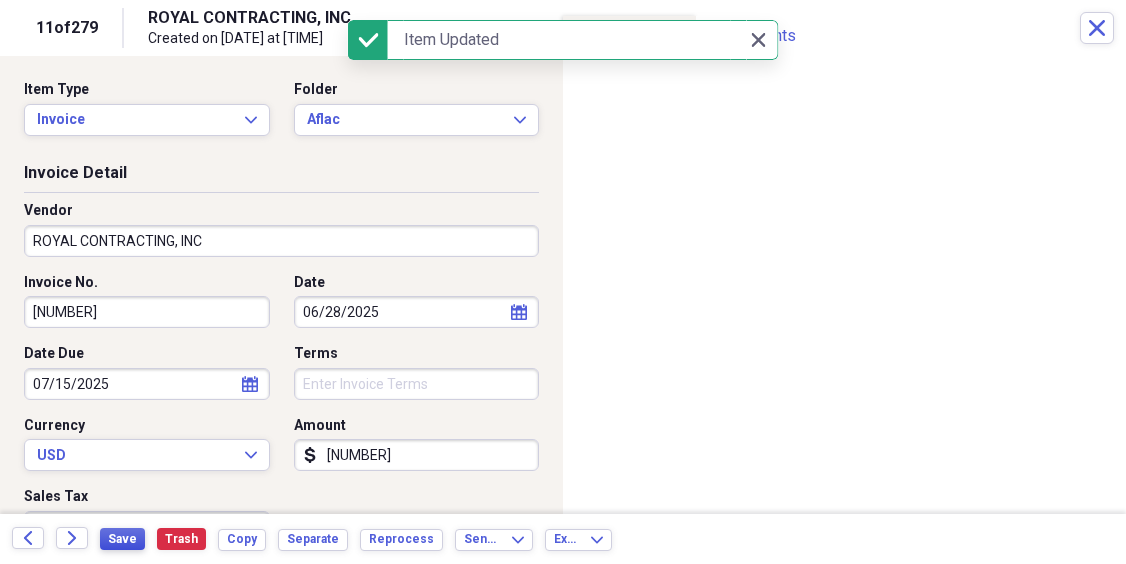 click on "Save" at bounding box center [122, 539] 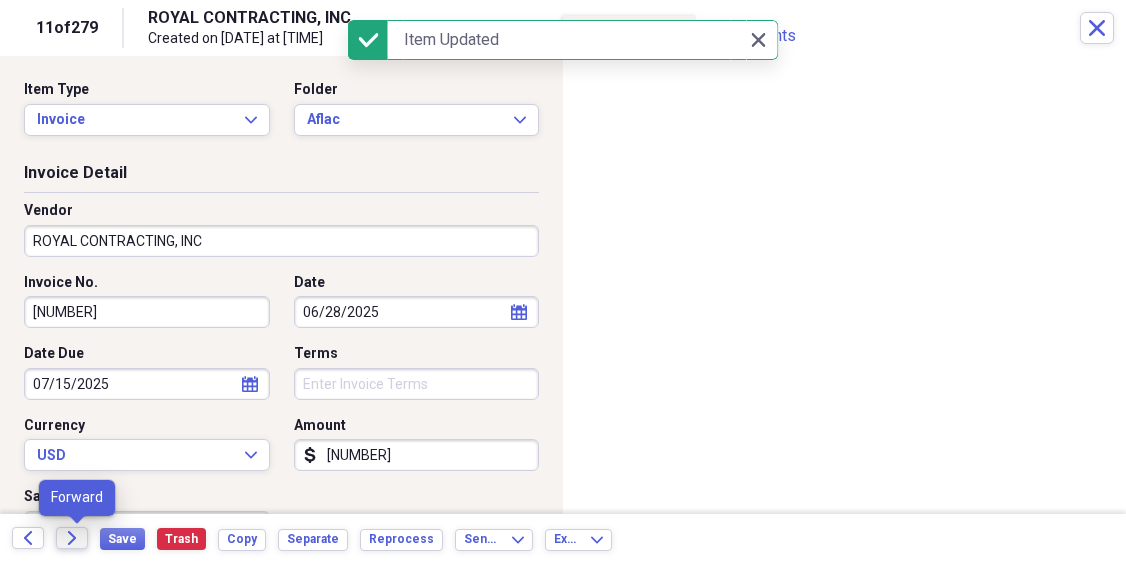 click on "Forward" 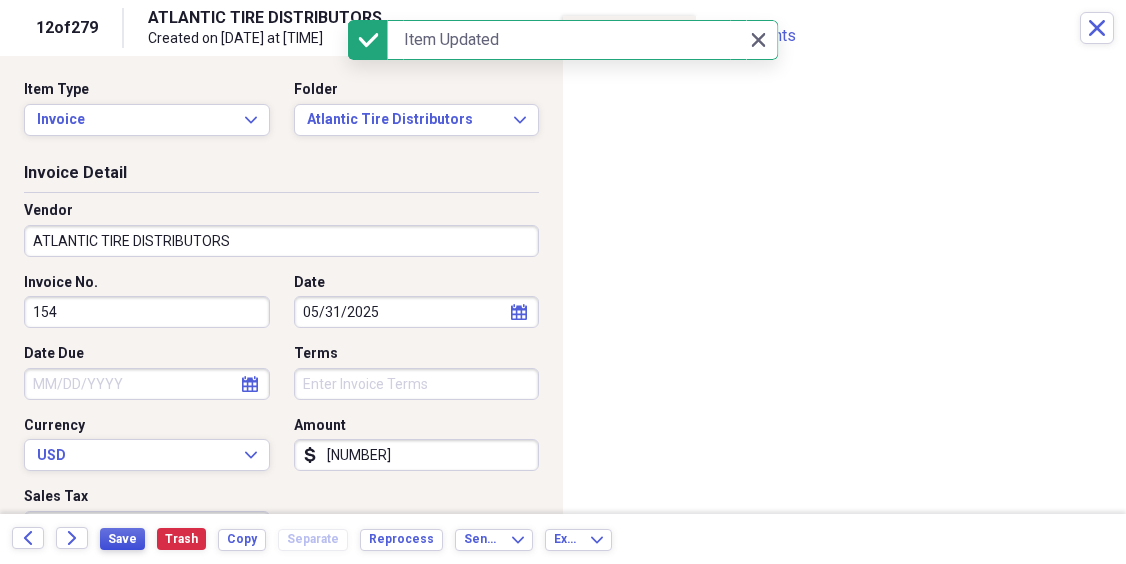 click on "Save" at bounding box center [122, 539] 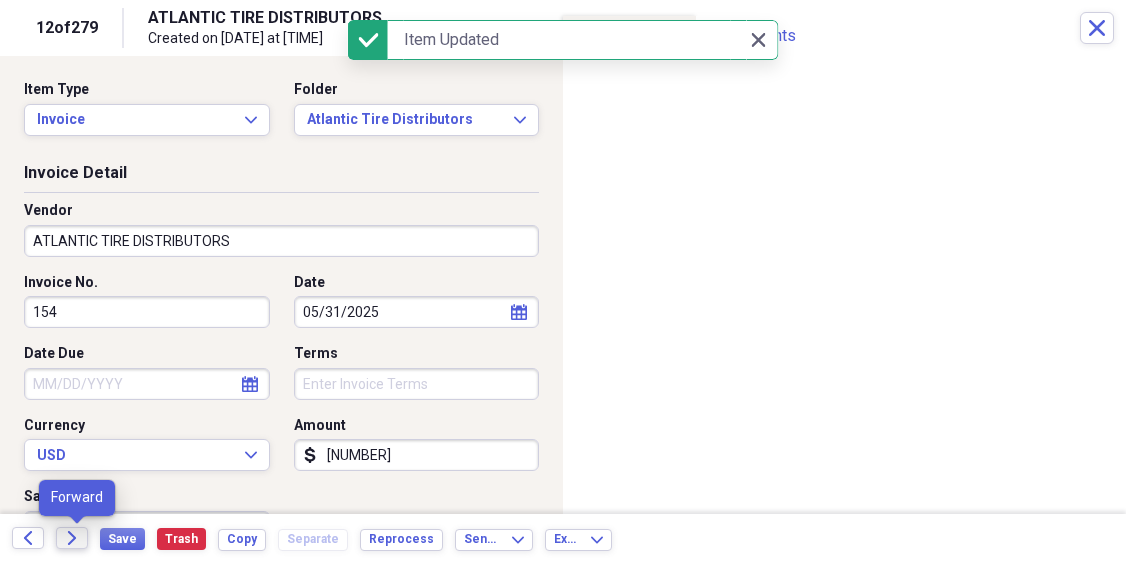 click on "Forward" 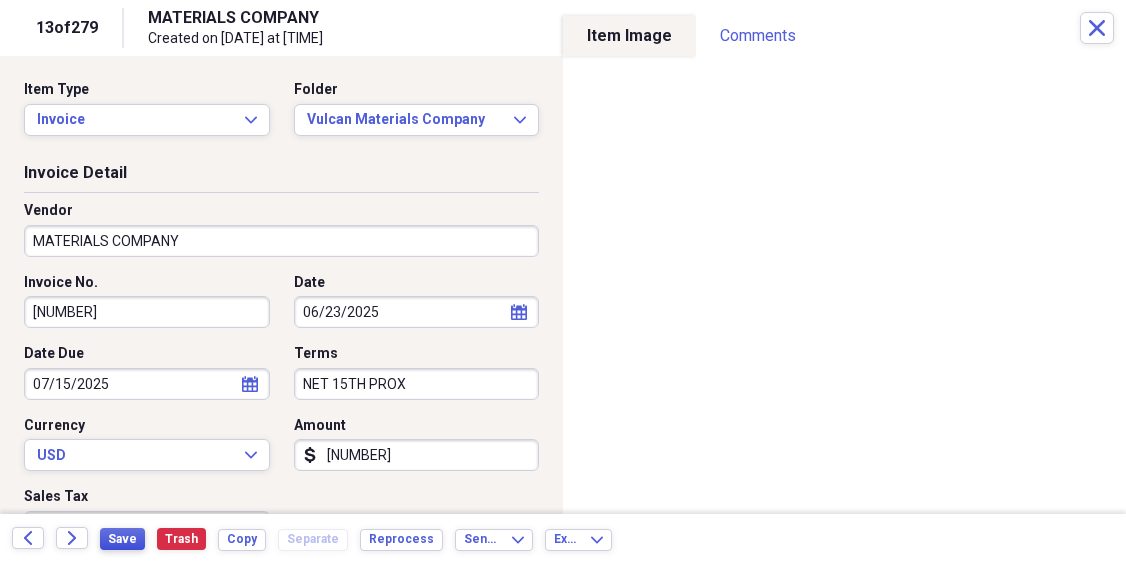 click on "Save" at bounding box center (122, 539) 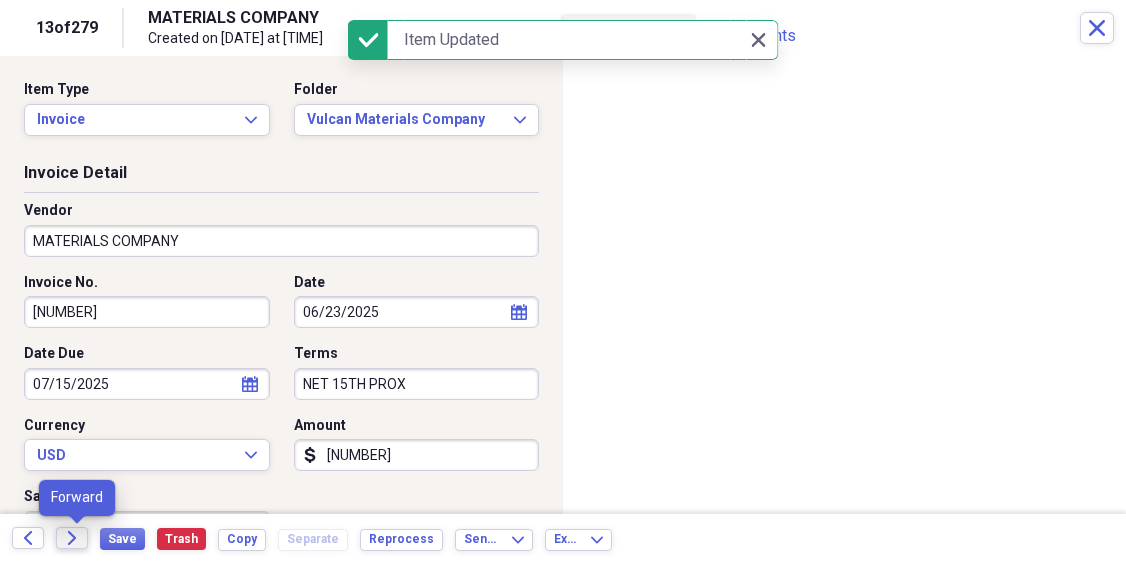 click 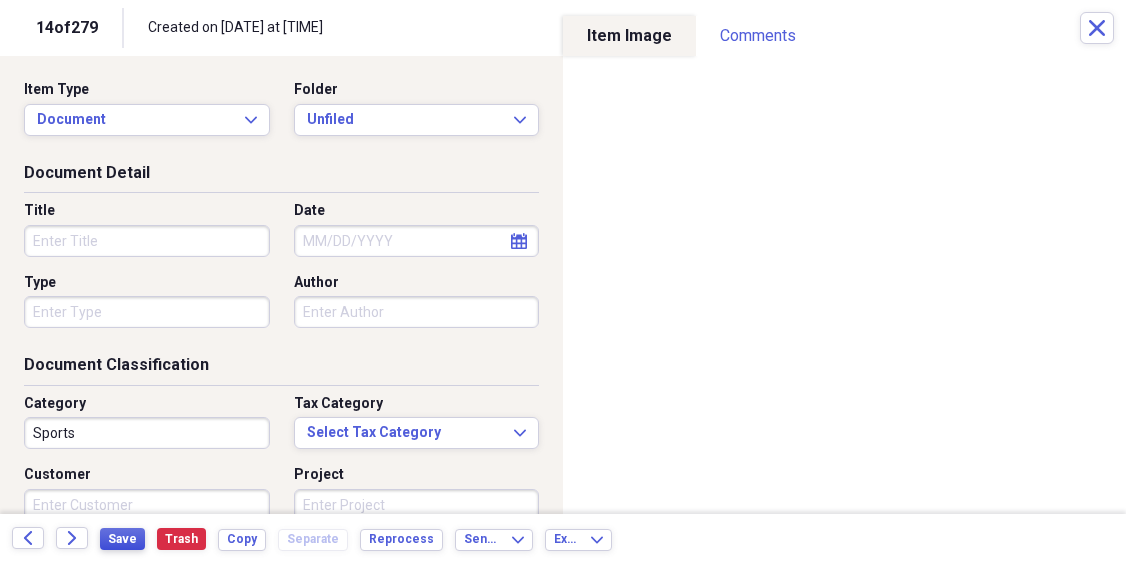 click on "Save" at bounding box center [122, 539] 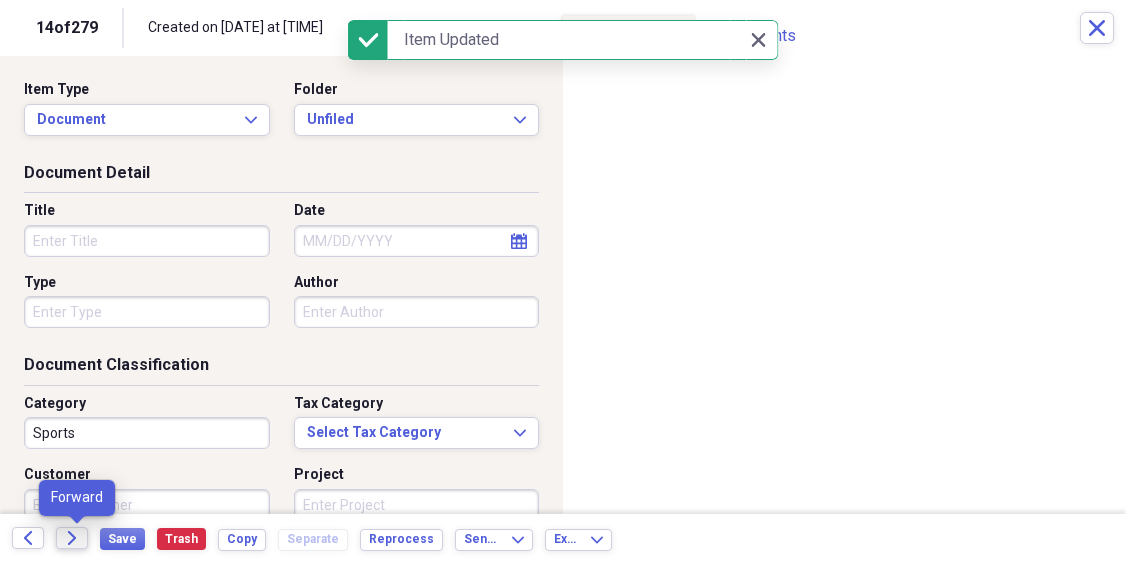 click on "Forward" 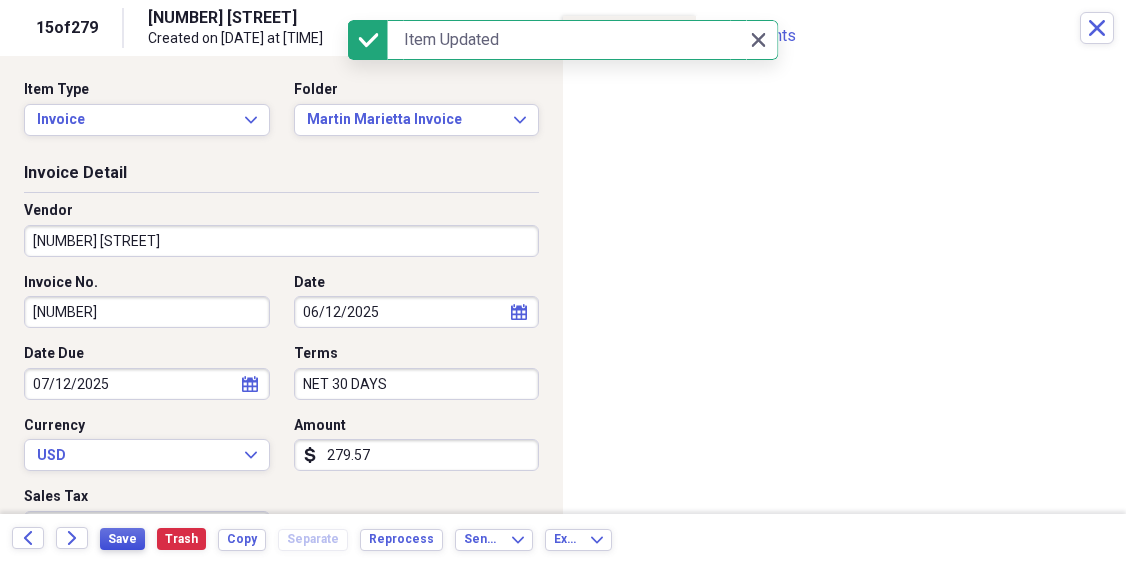 click on "Save" at bounding box center (122, 539) 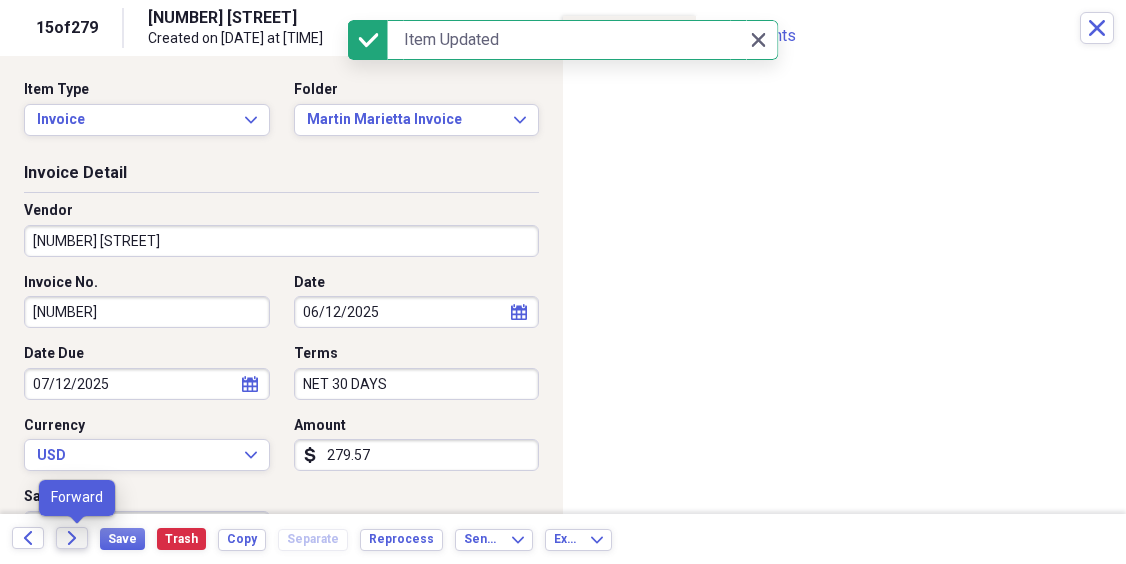 click on "Forward" 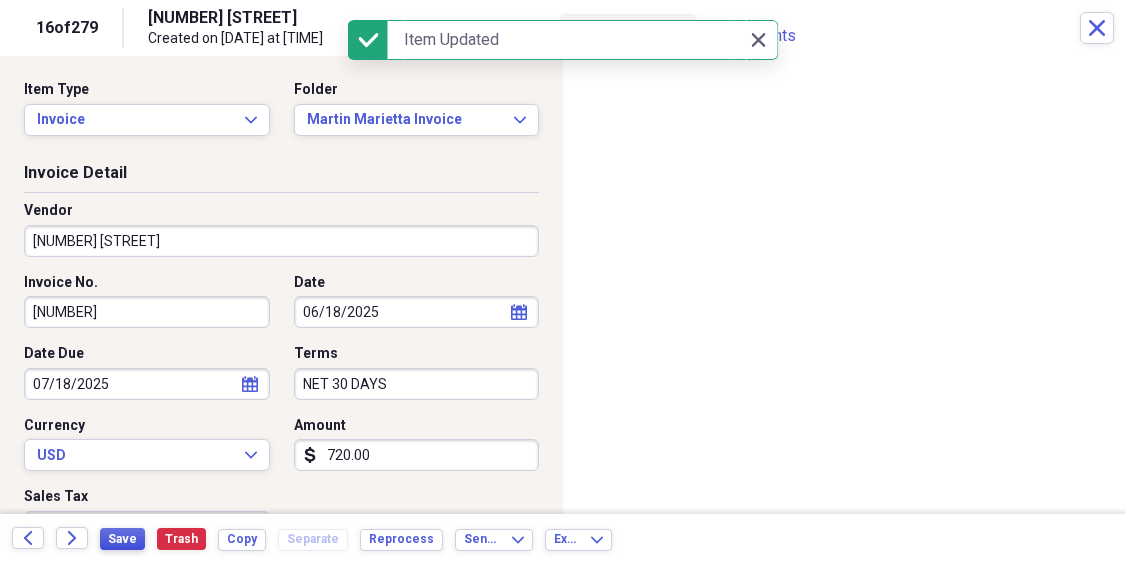 click on "Save" at bounding box center [122, 539] 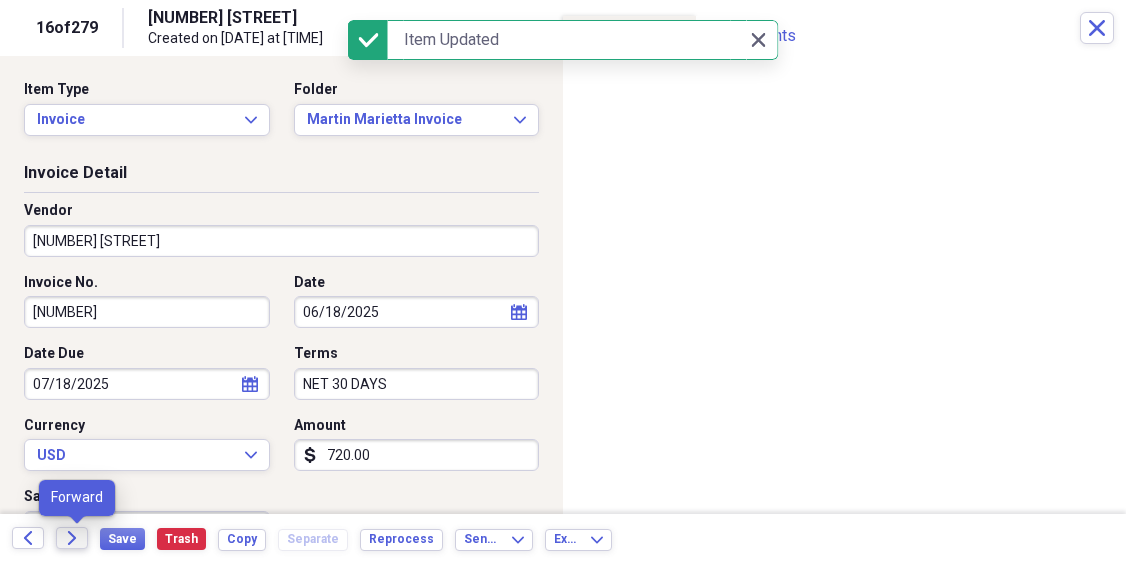 click on "Forward" 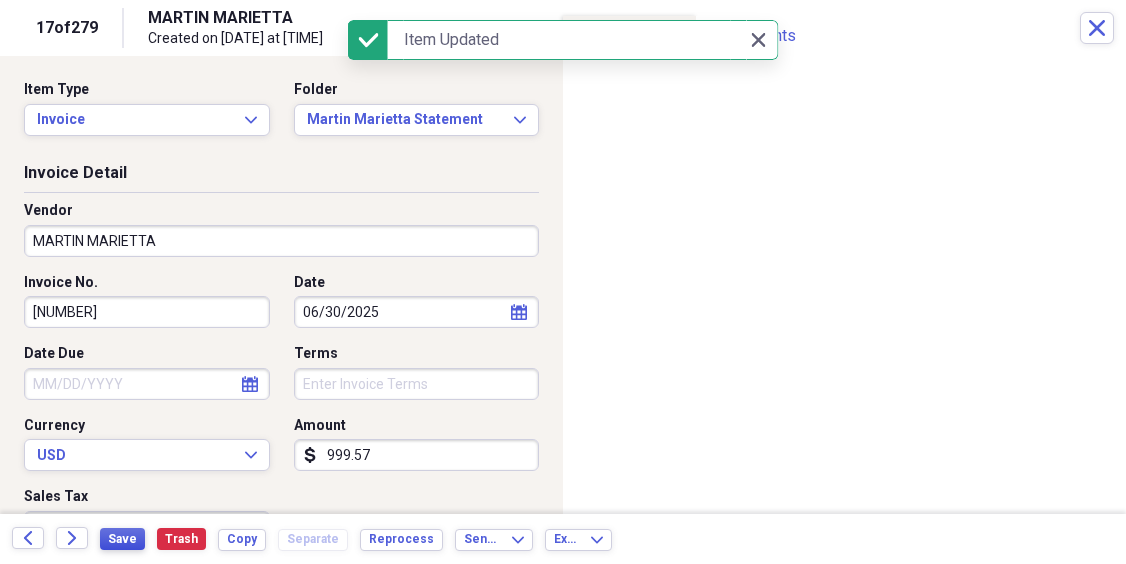 click on "Save" at bounding box center (122, 539) 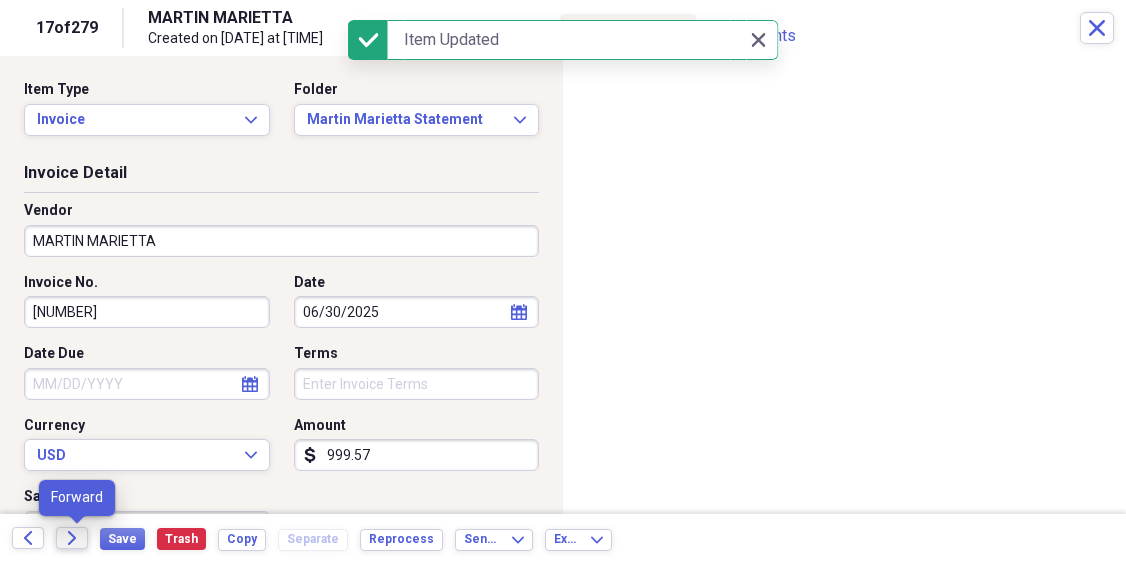 click on "Forward" 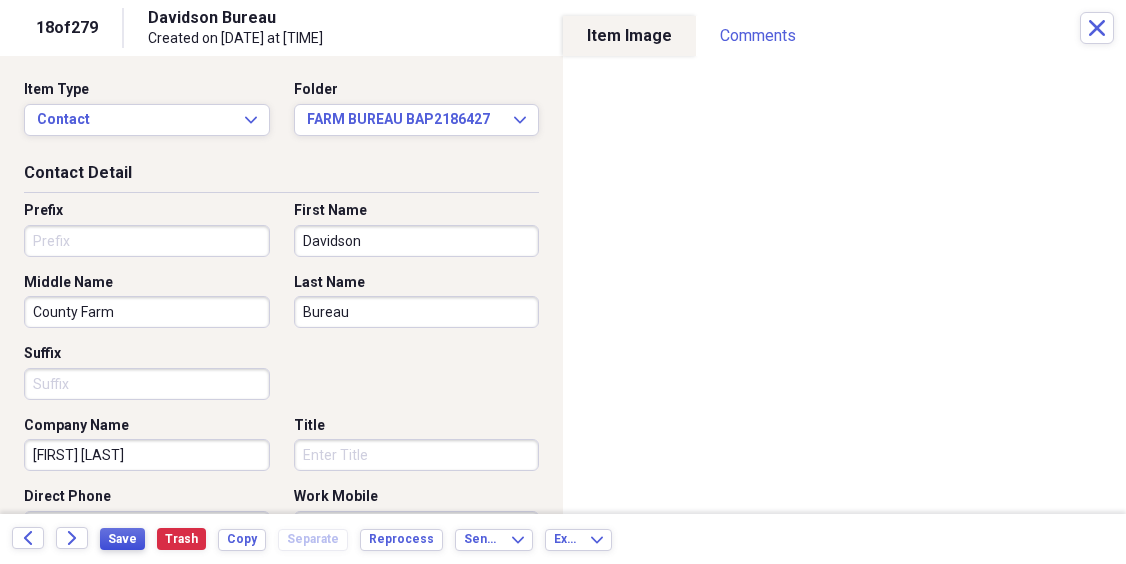 click on "Save" at bounding box center [122, 539] 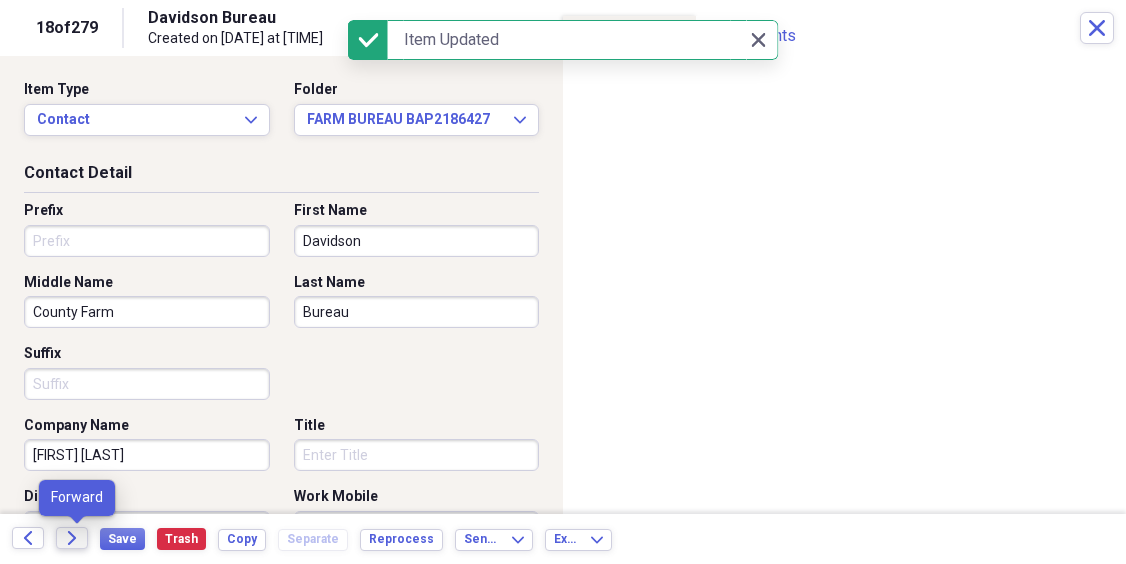 click 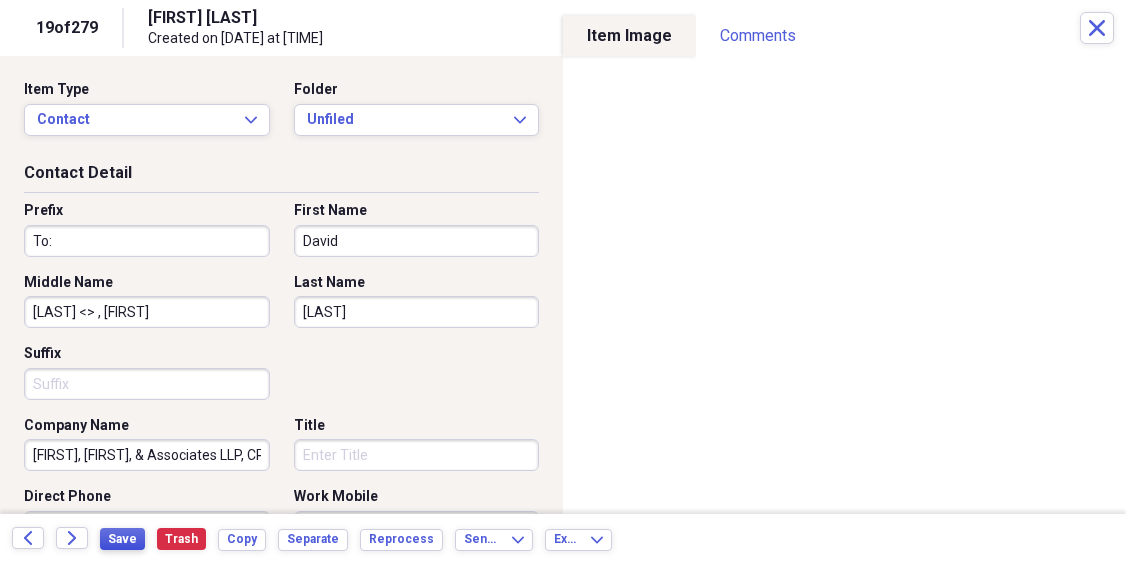 click on "Save" at bounding box center [122, 539] 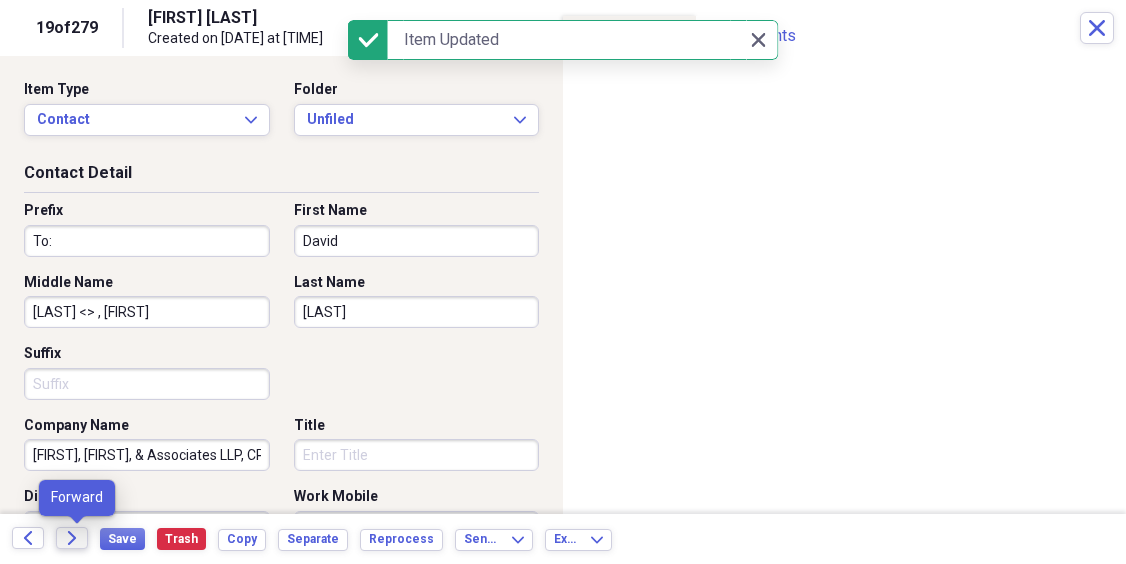 click on "Forward" 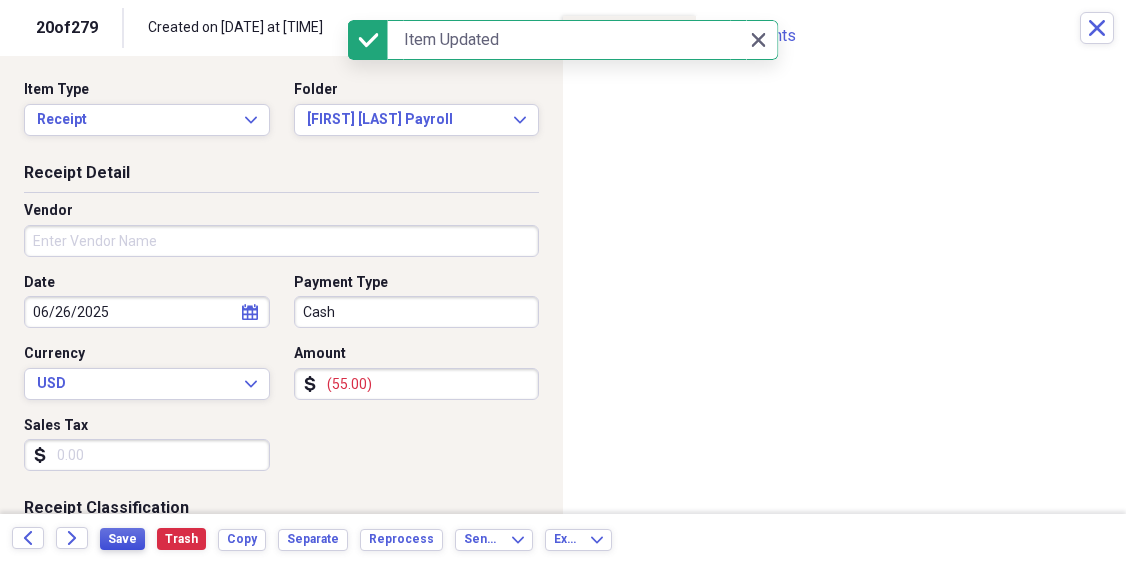 click on "Save" at bounding box center (122, 539) 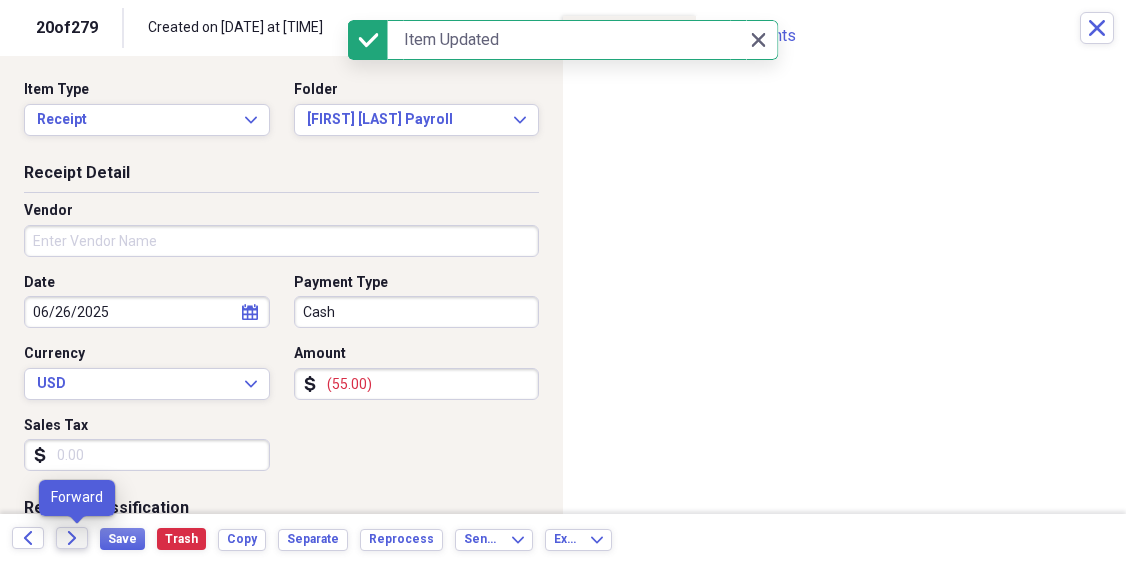 click on "Forward" 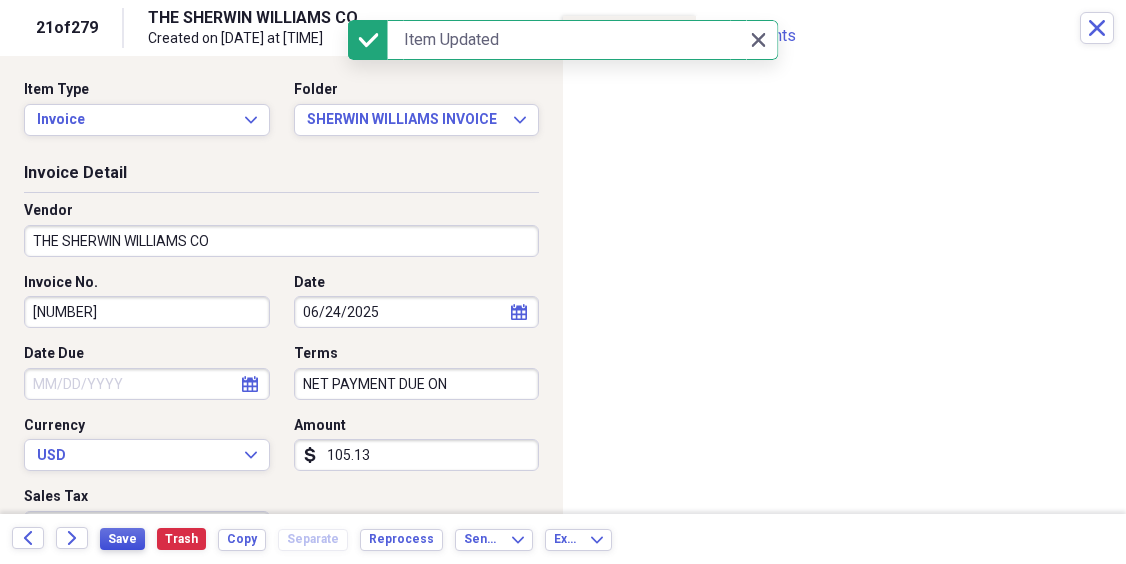 click on "Save" at bounding box center [122, 539] 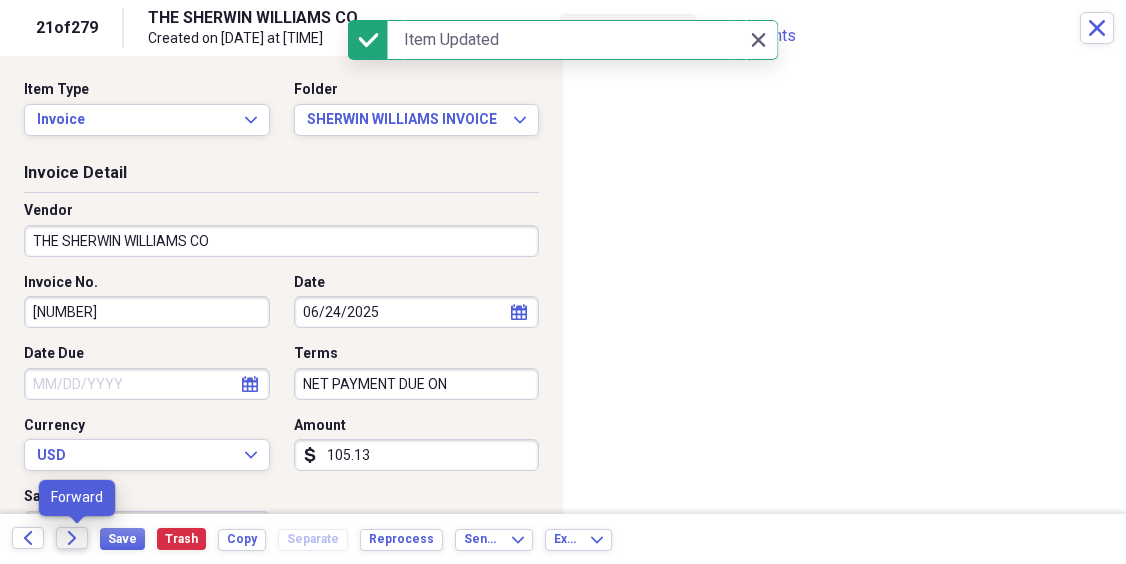 click 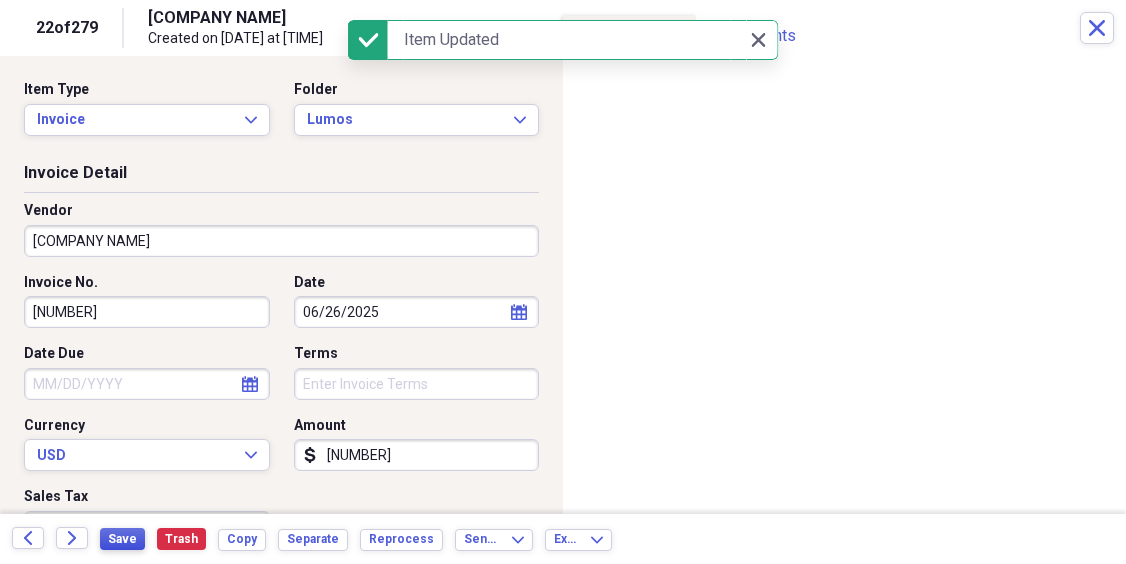 click on "Save" at bounding box center (122, 539) 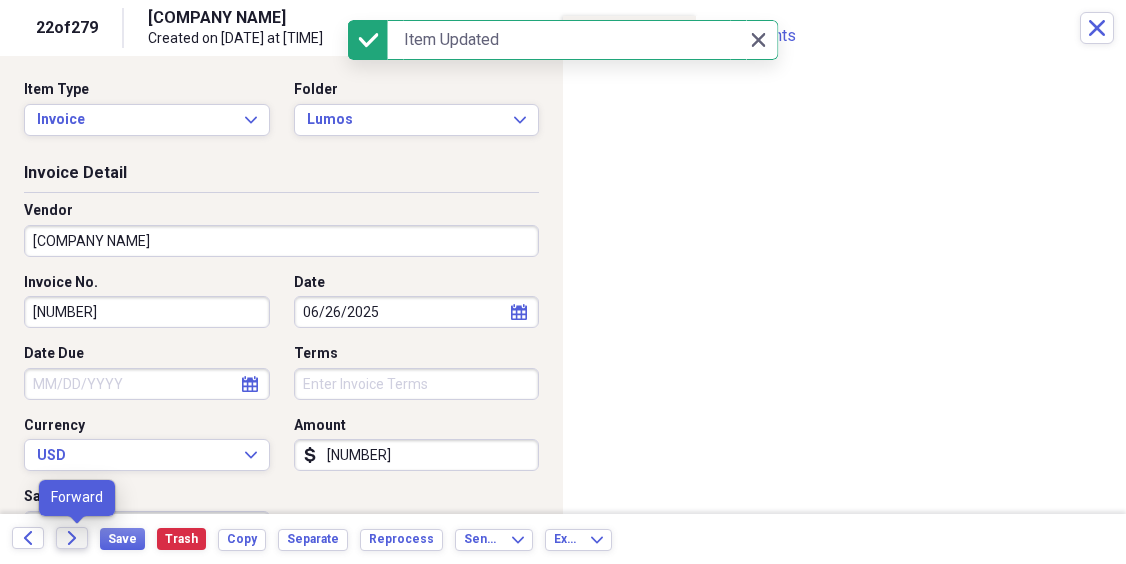 click on "Forward" 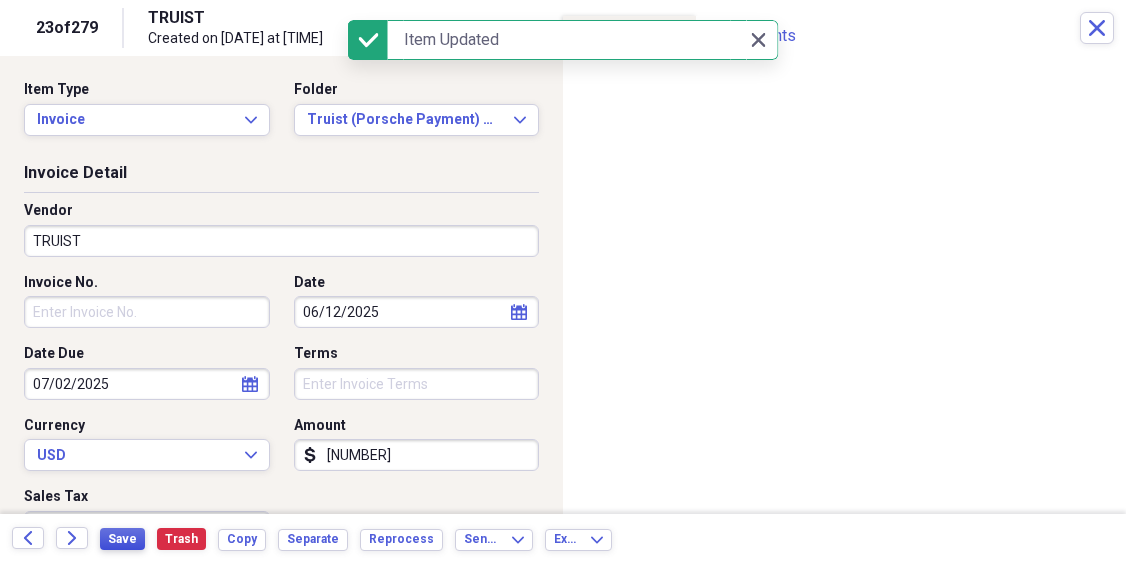 click on "Save" at bounding box center (122, 539) 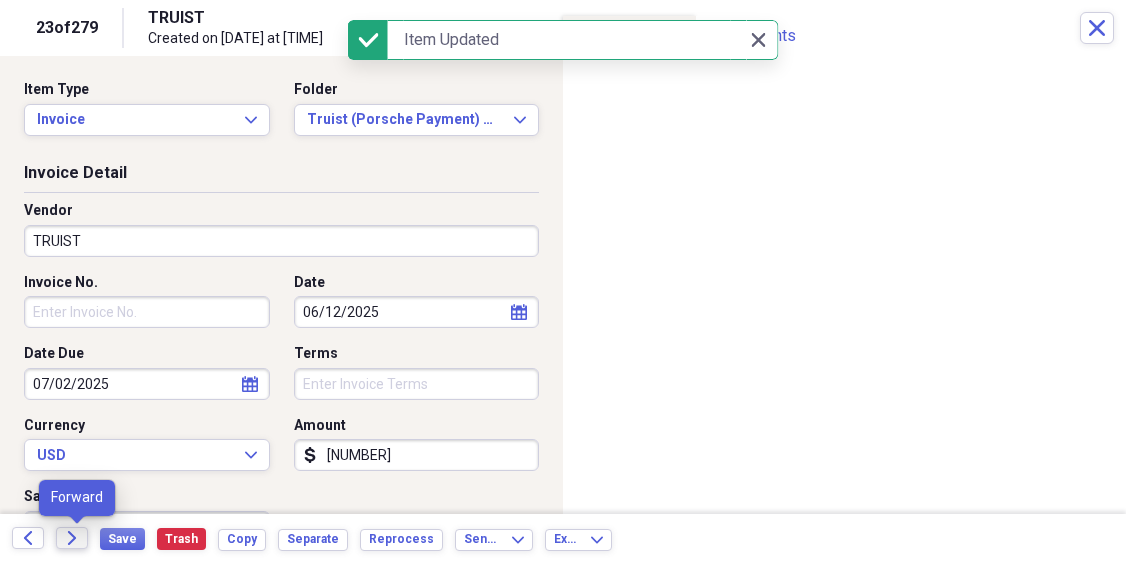 click on "Forward" 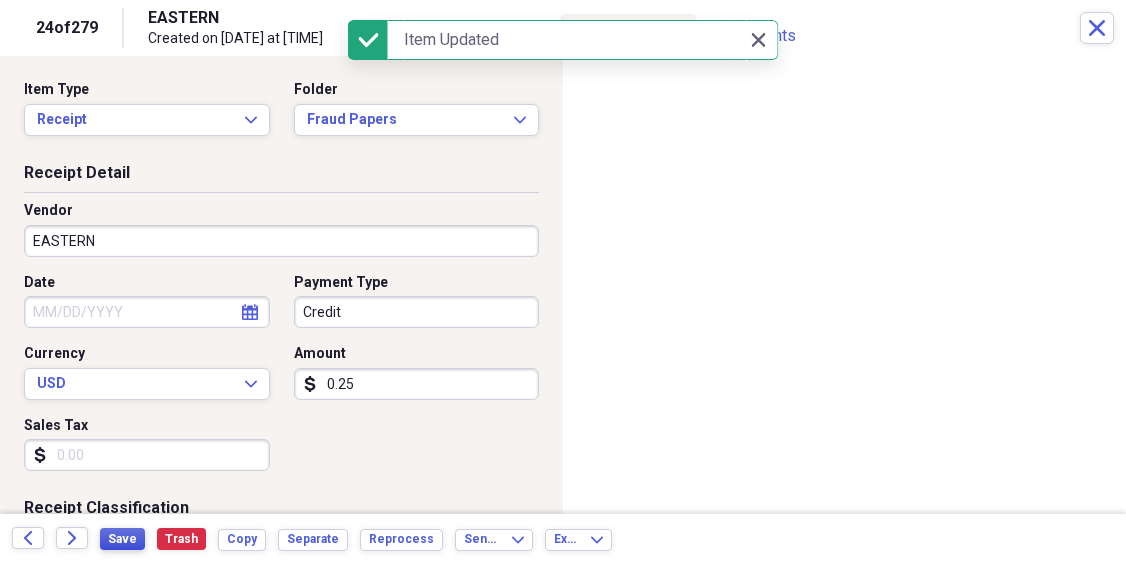 click on "Save" at bounding box center [122, 539] 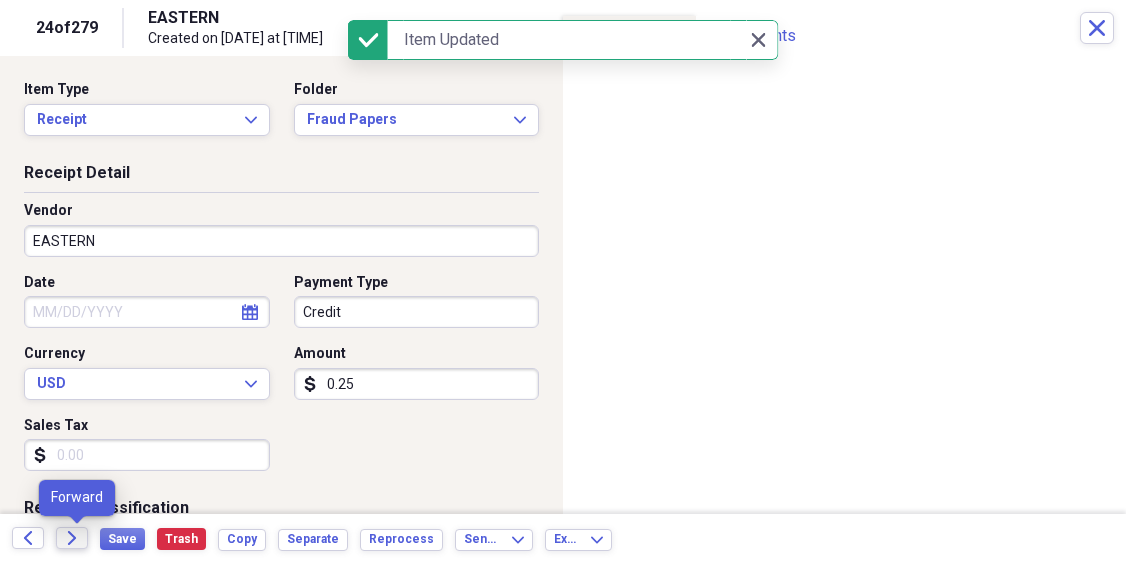 click on "Forward" 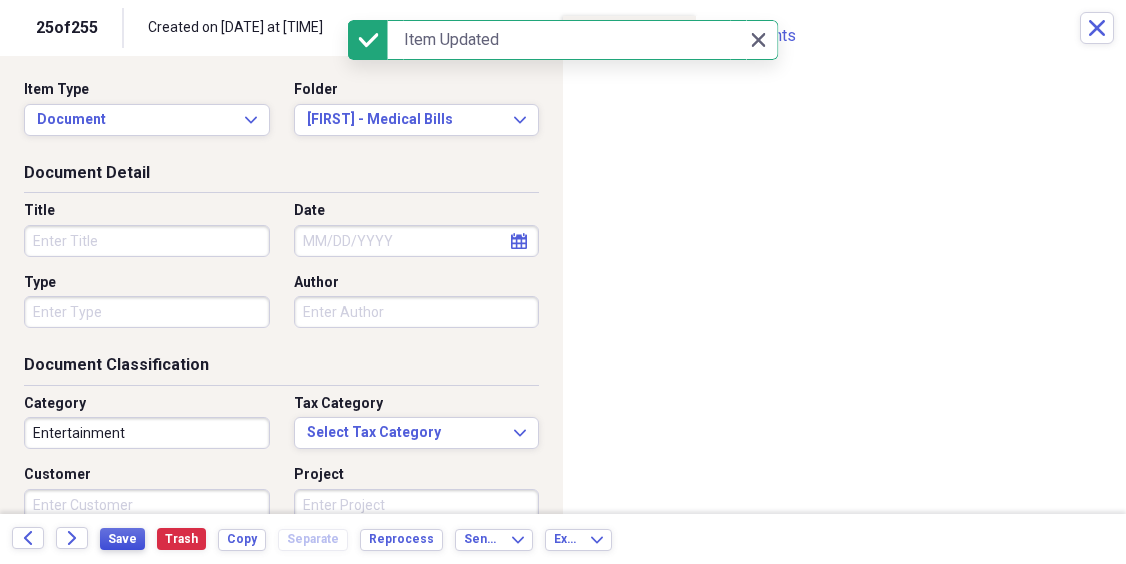 click on "Save" at bounding box center (122, 539) 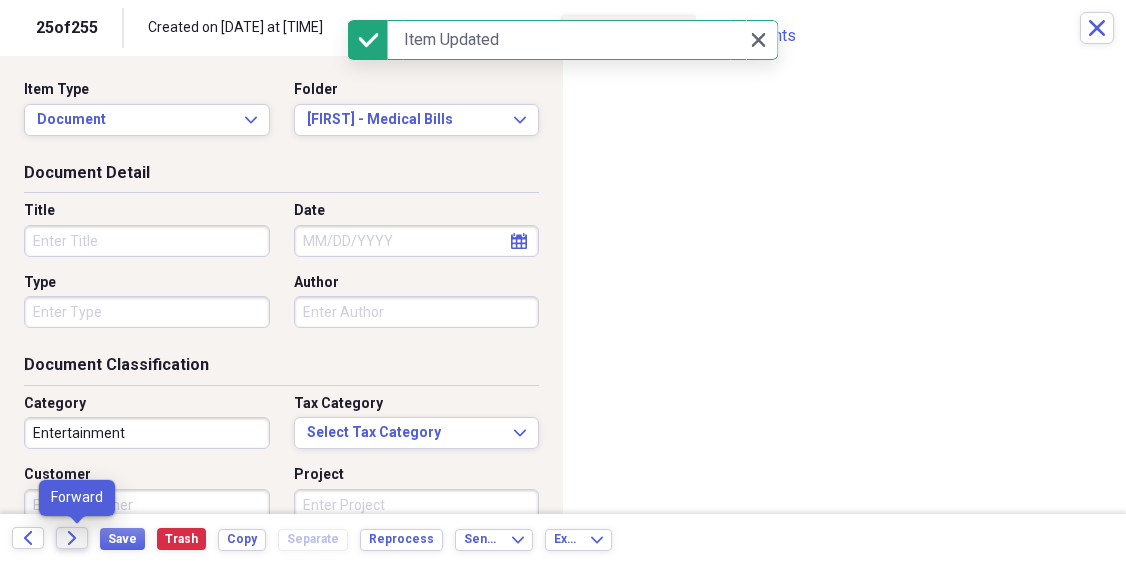 click 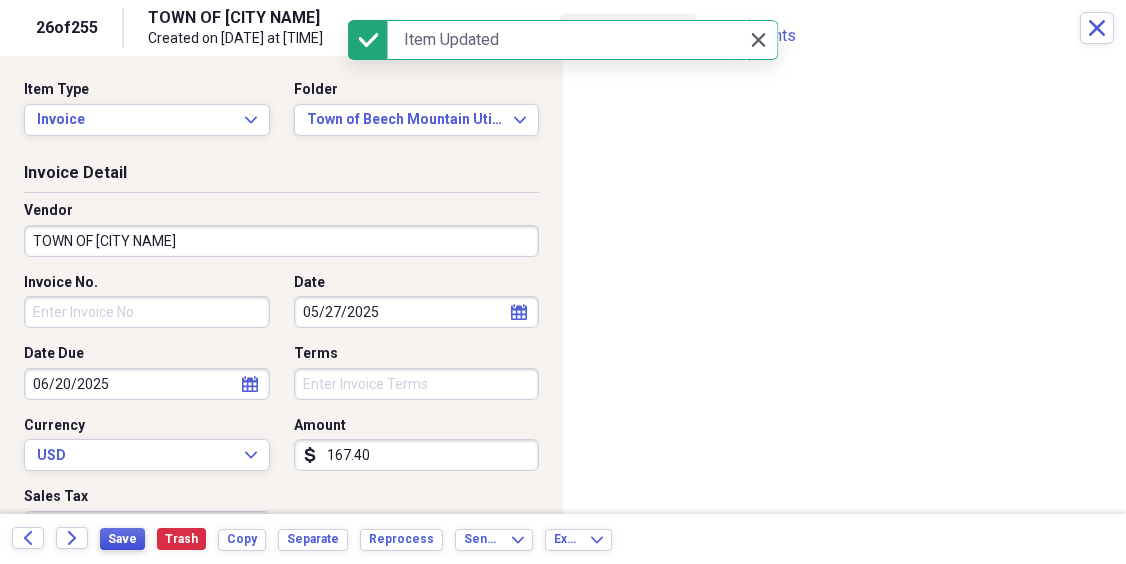 click on "Save" at bounding box center (122, 539) 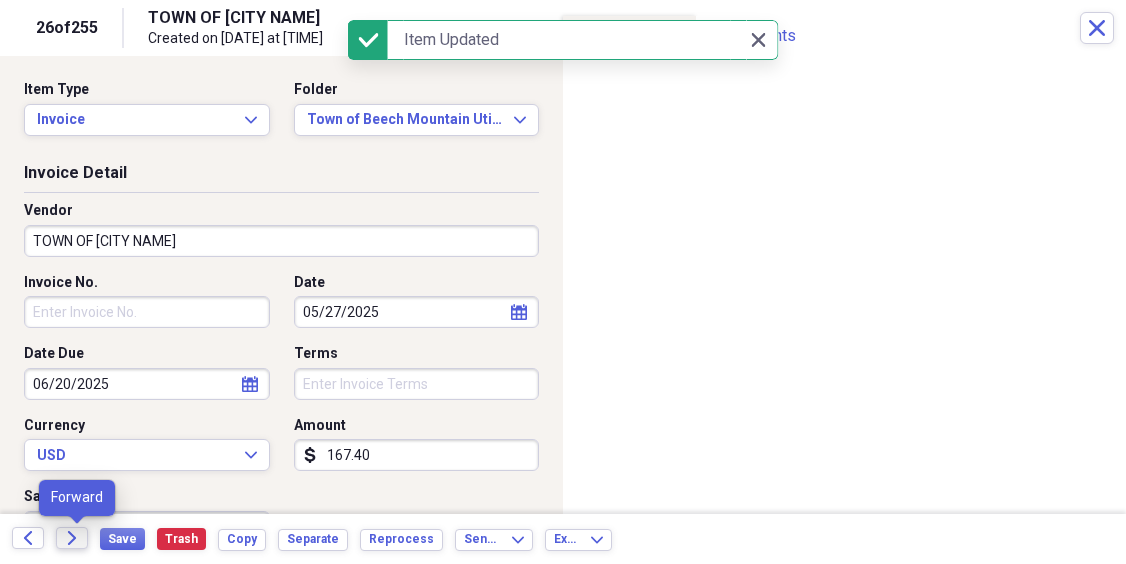 click on "Forward" 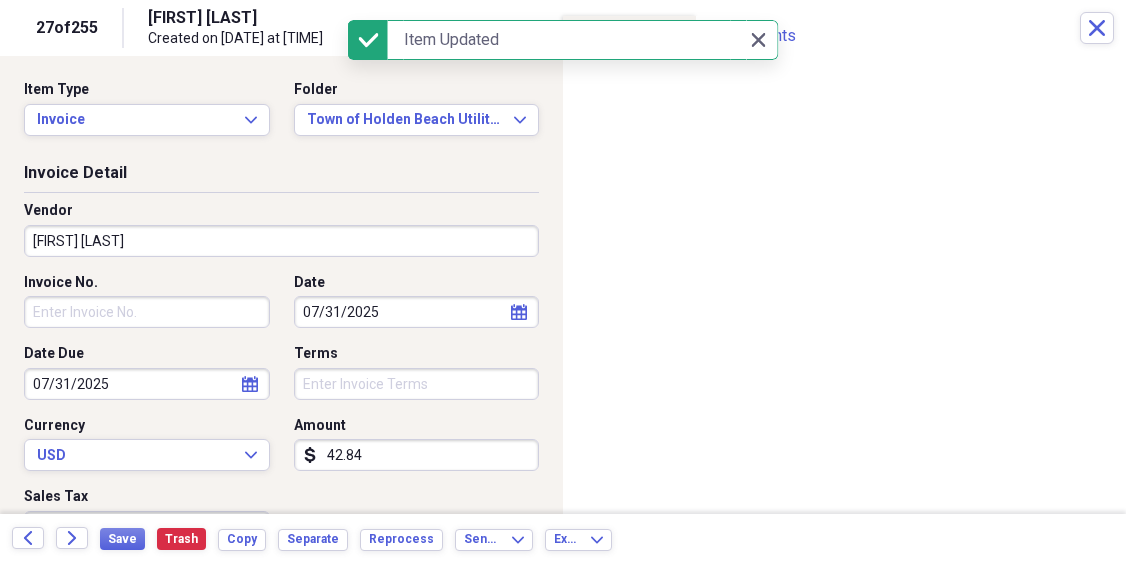 scroll, scrollTop: 0, scrollLeft: 0, axis: both 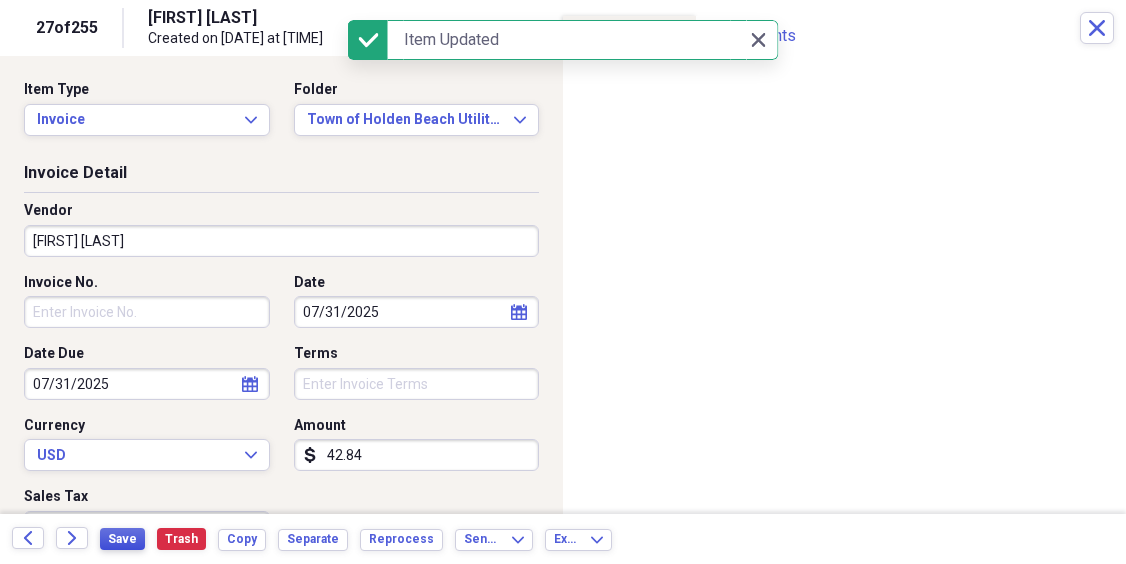 click on "Save" at bounding box center (122, 539) 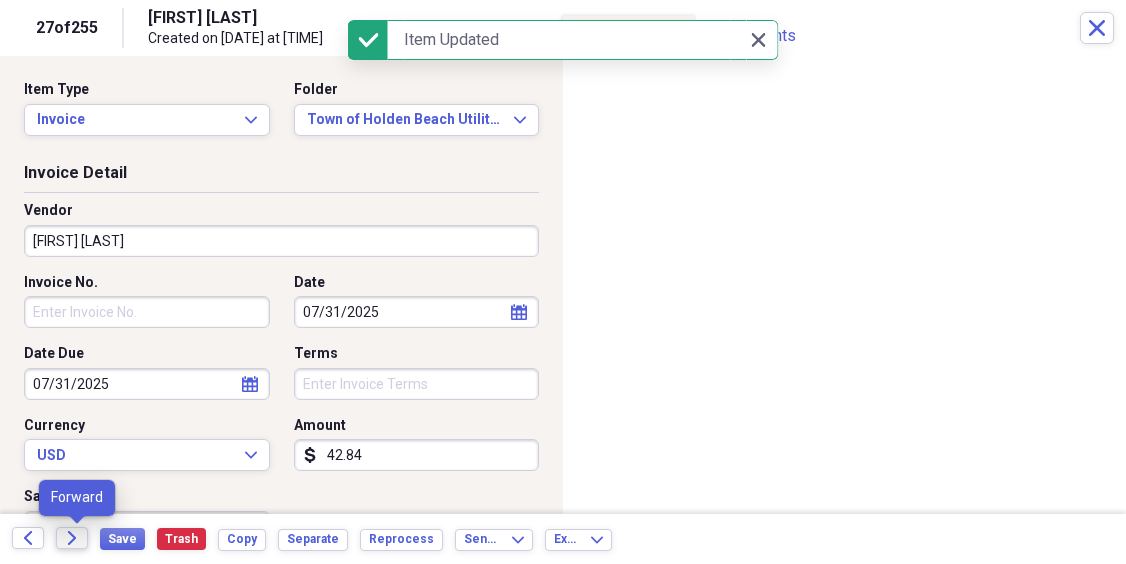 click on "Forward" 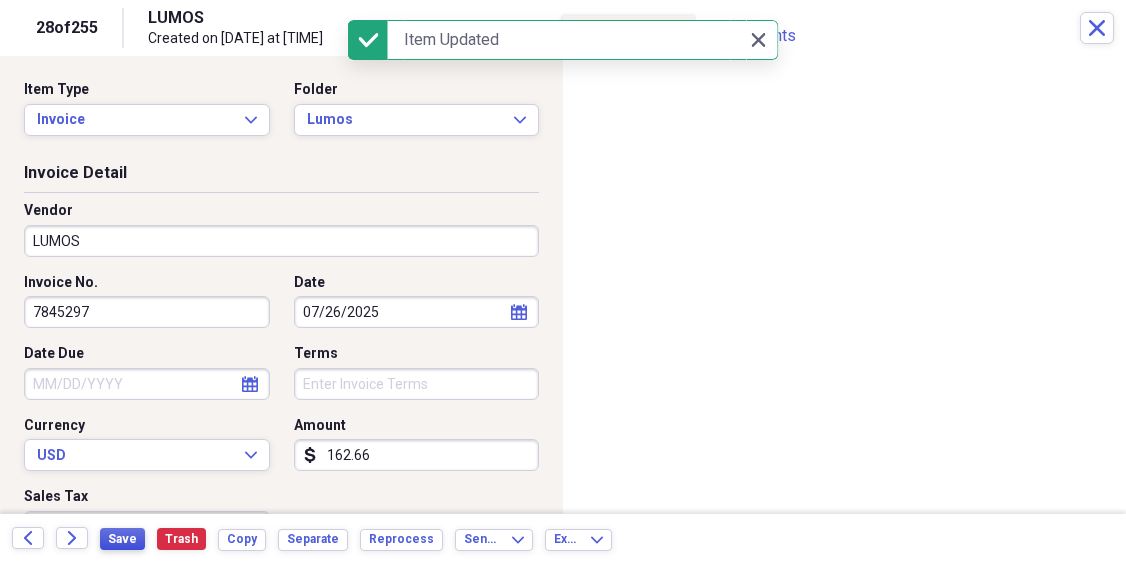 click on "Save" at bounding box center (122, 539) 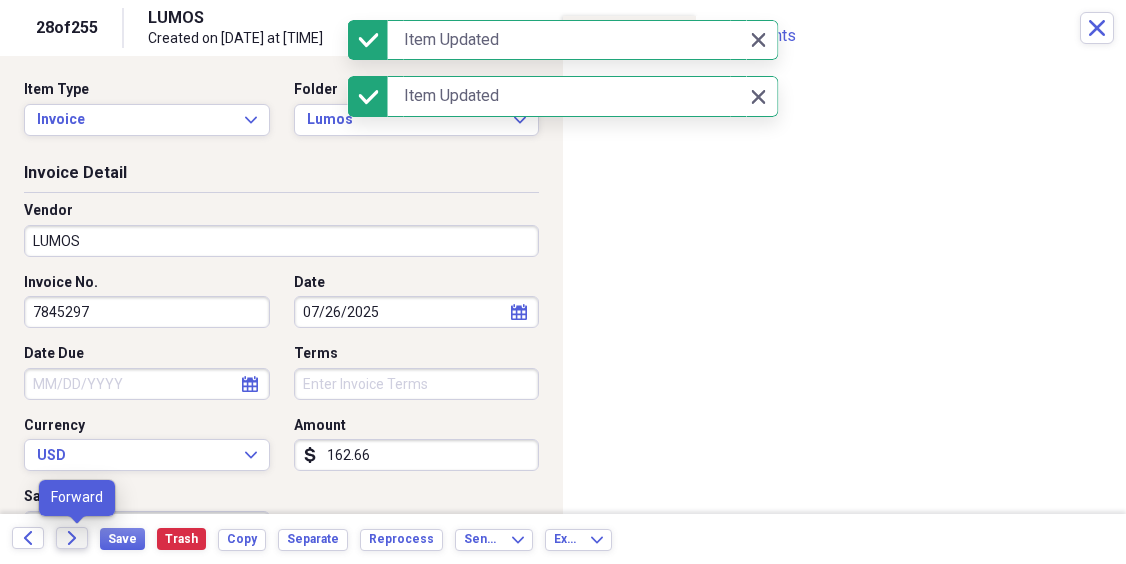 click on "Forward" 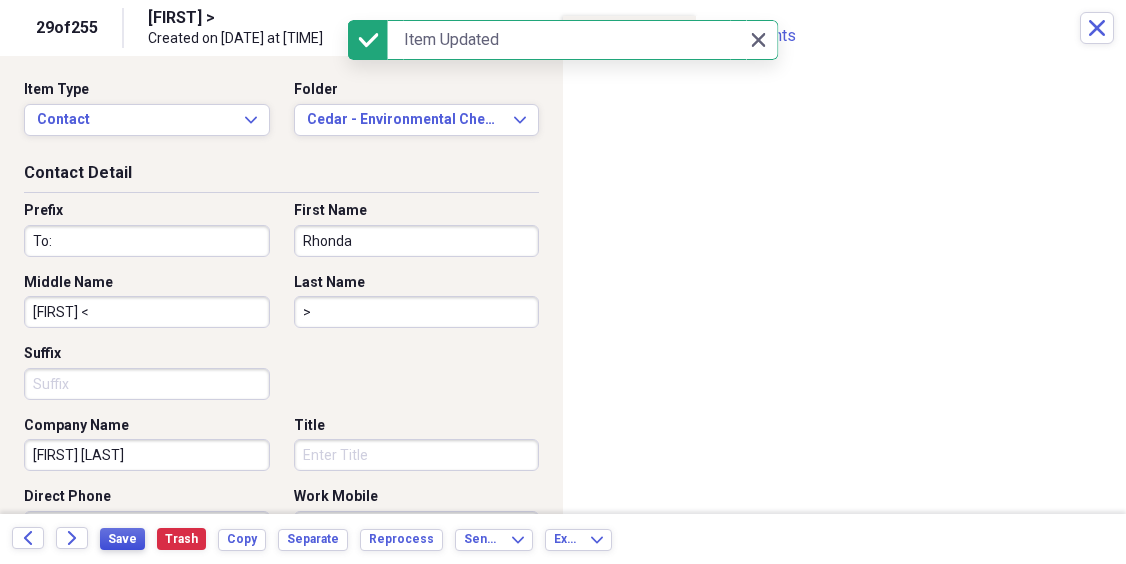 click on "Save" at bounding box center [122, 539] 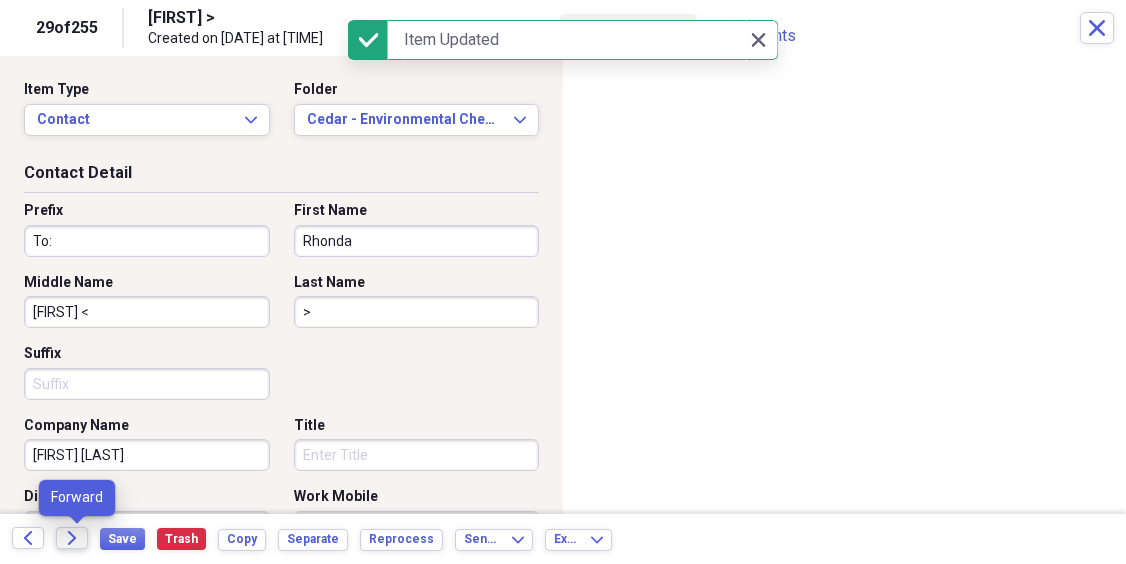 click on "Forward" 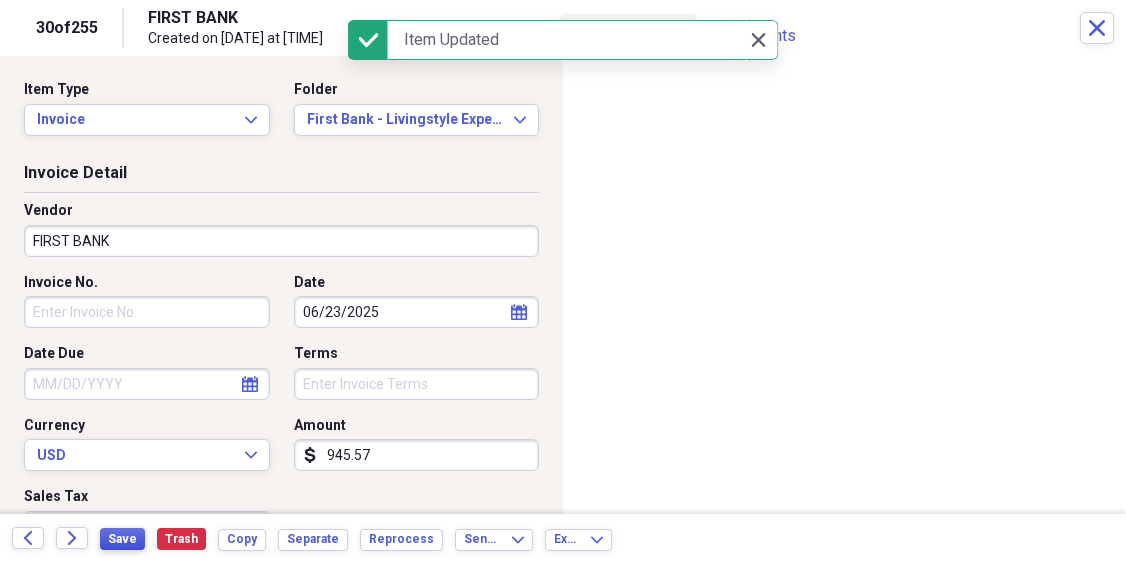 click on "Save" at bounding box center (122, 539) 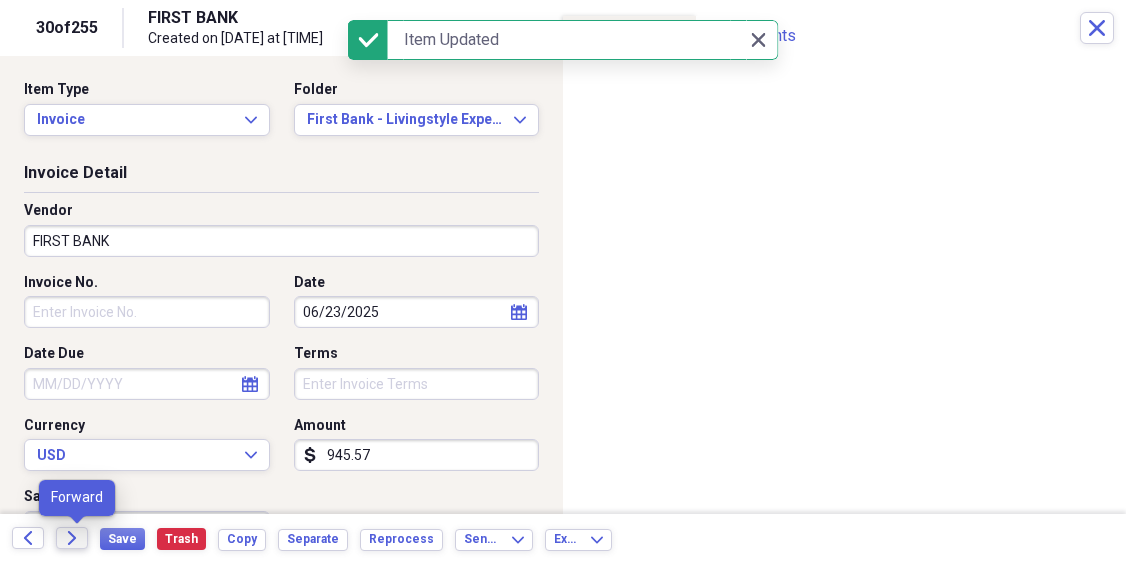 click on "Forward" 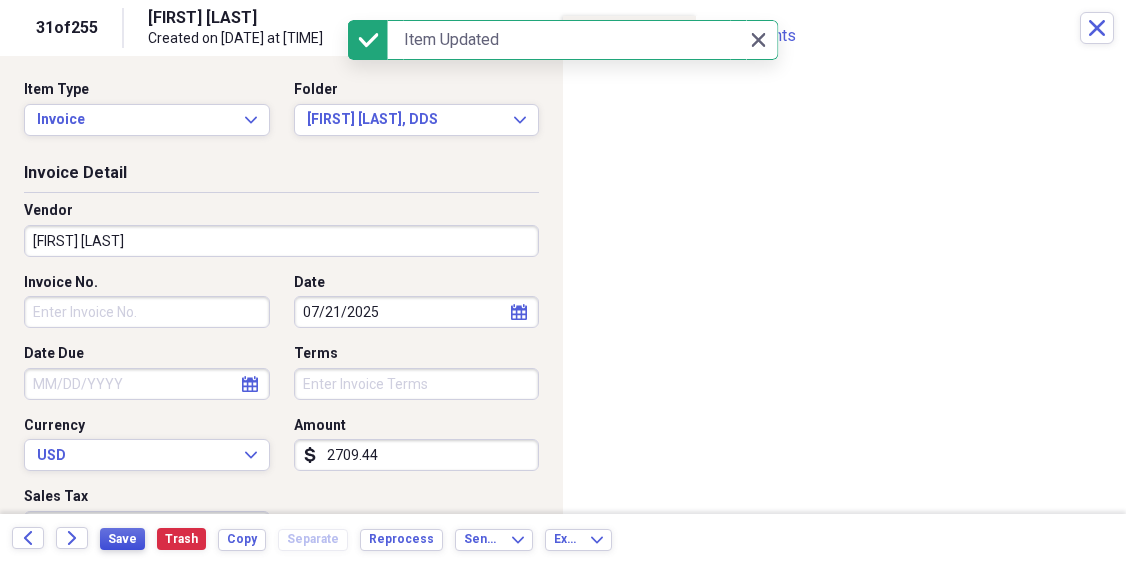 click on "Save" at bounding box center (122, 539) 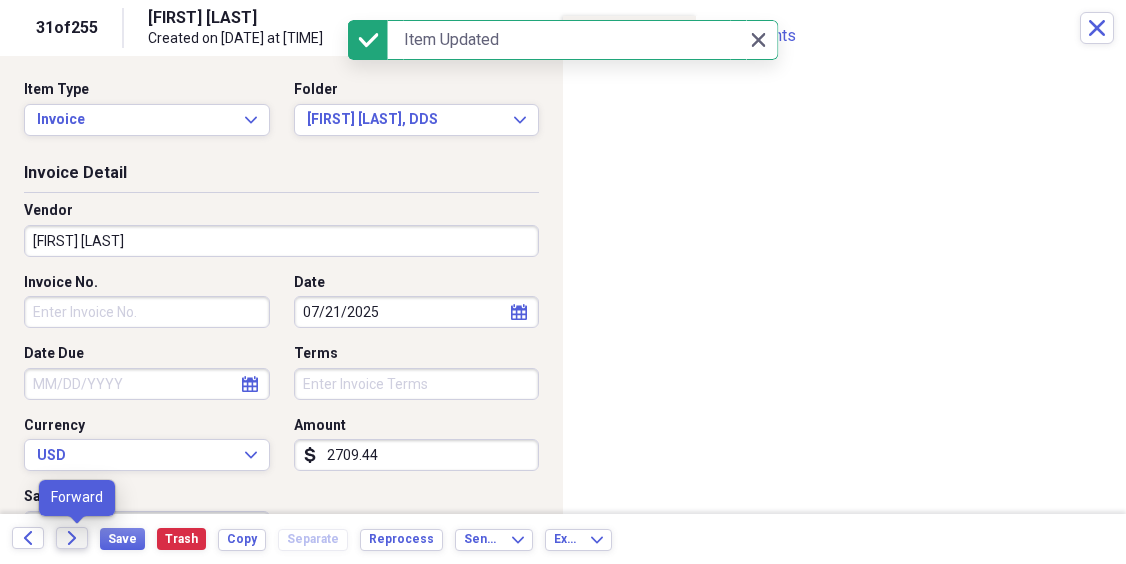 click on "Forward" 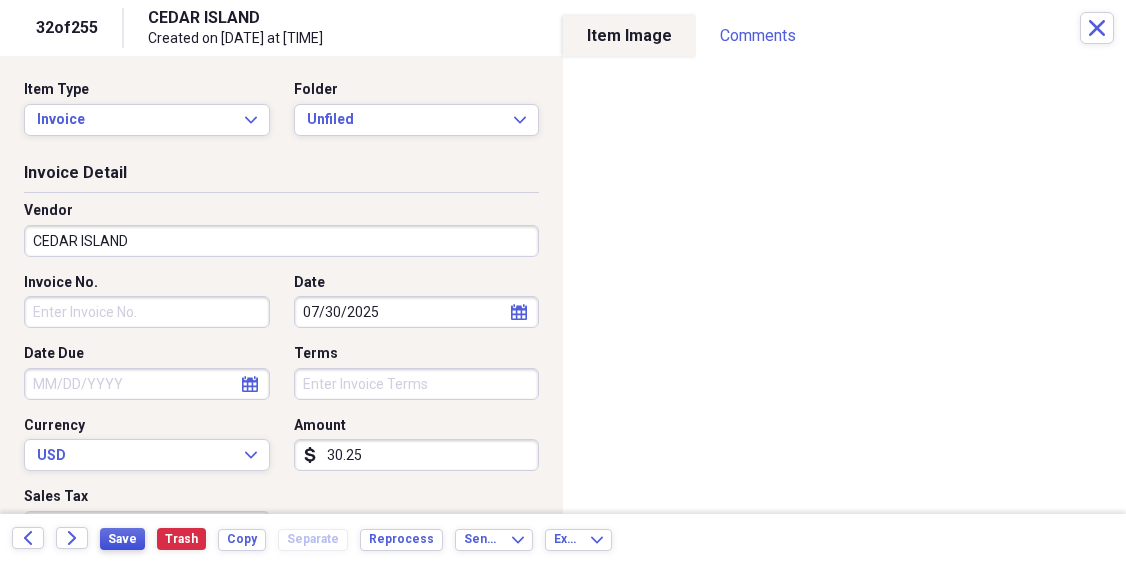 click on "Save" at bounding box center (122, 539) 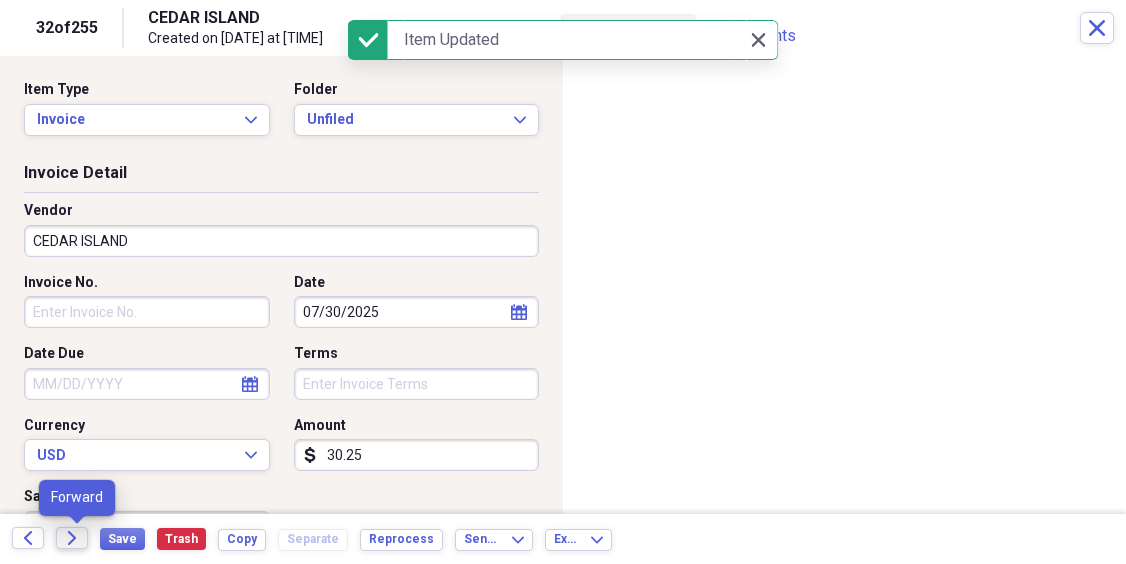 click on "Forward" 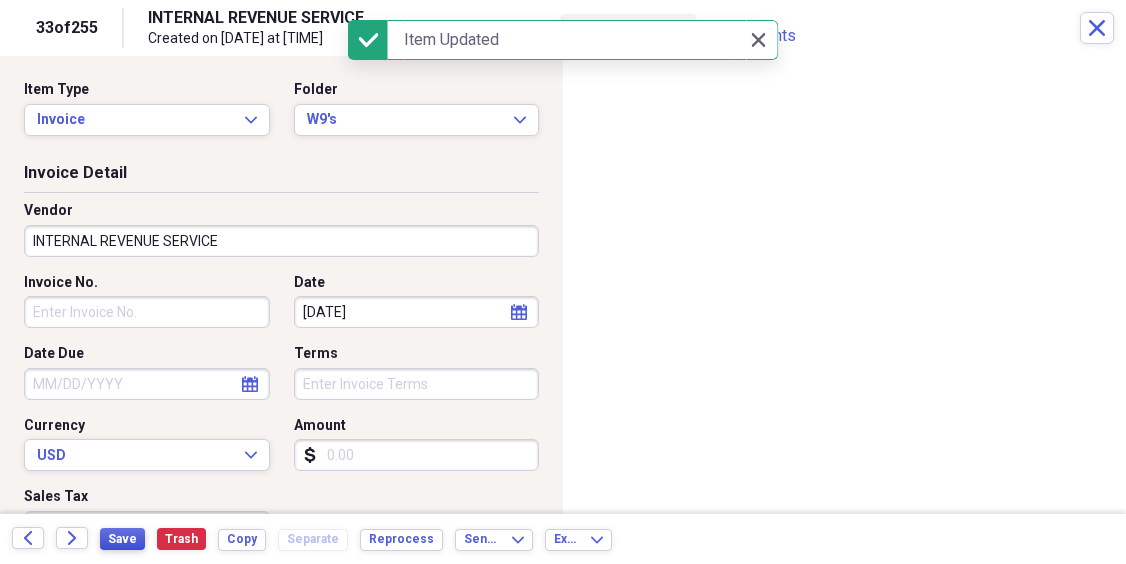 click on "Save" at bounding box center (122, 539) 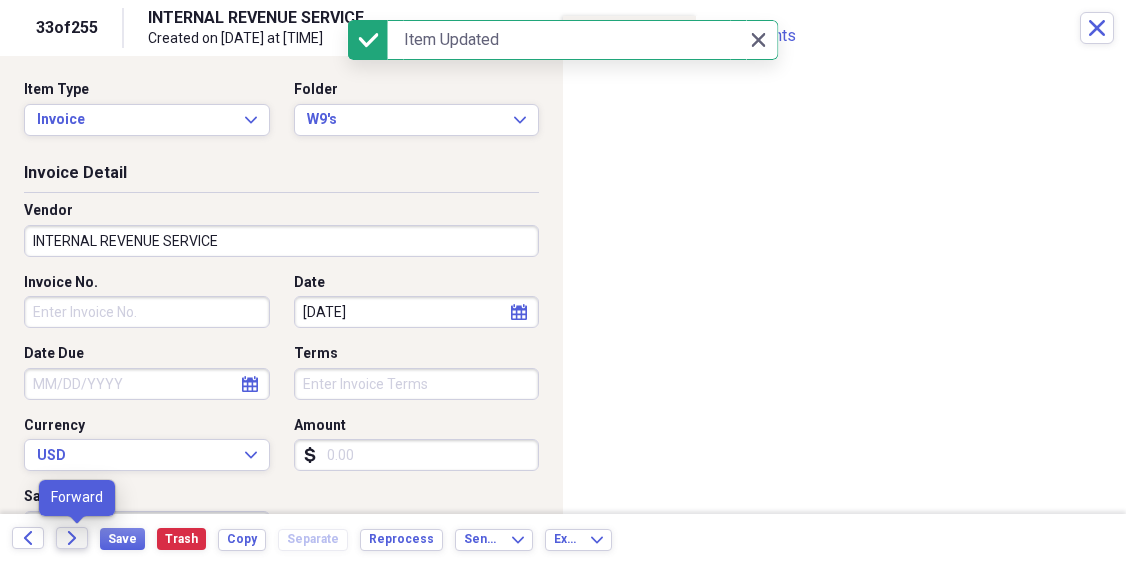 click 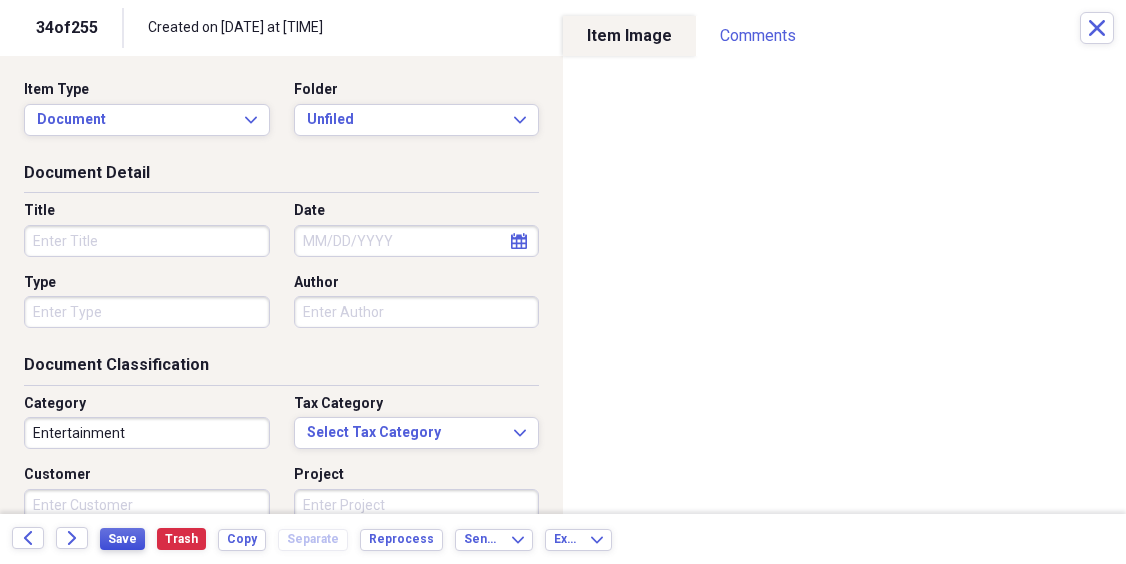 click on "Save" at bounding box center [122, 539] 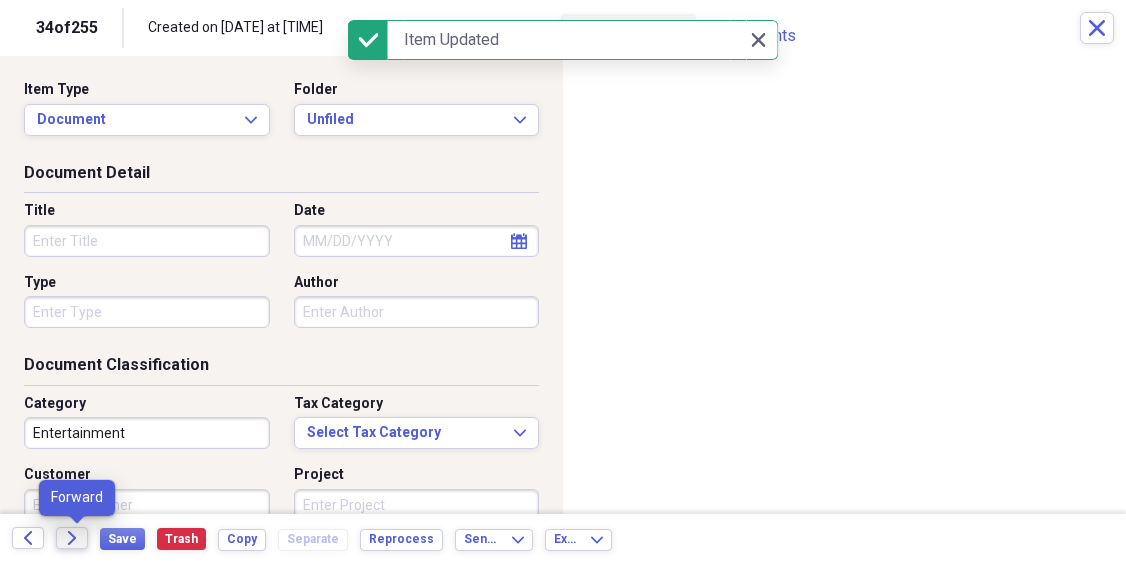 click on "Forward" at bounding box center (72, 538) 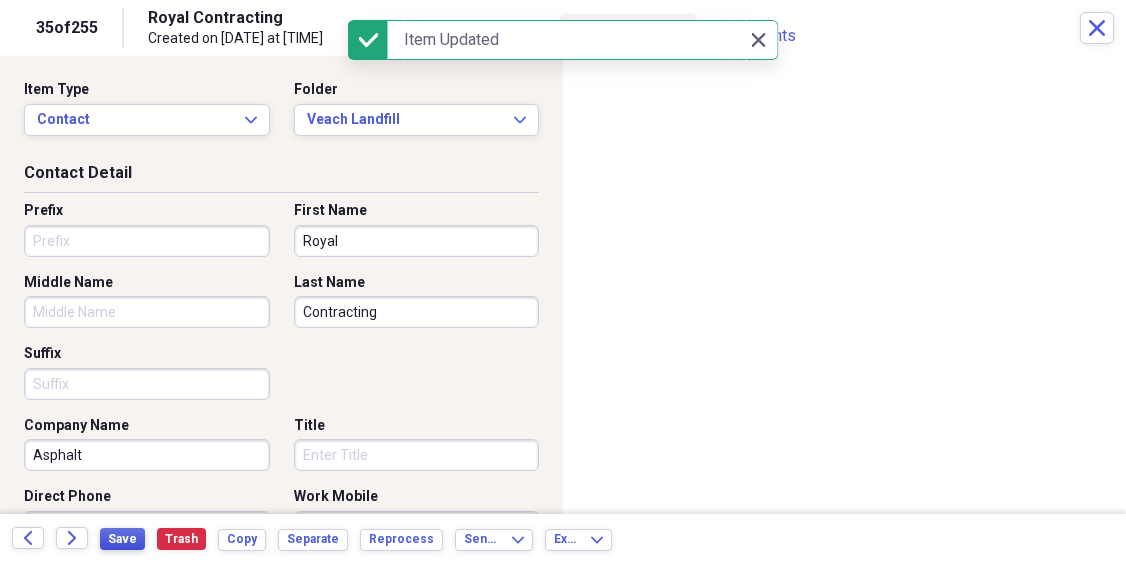 click on "Save" at bounding box center (122, 539) 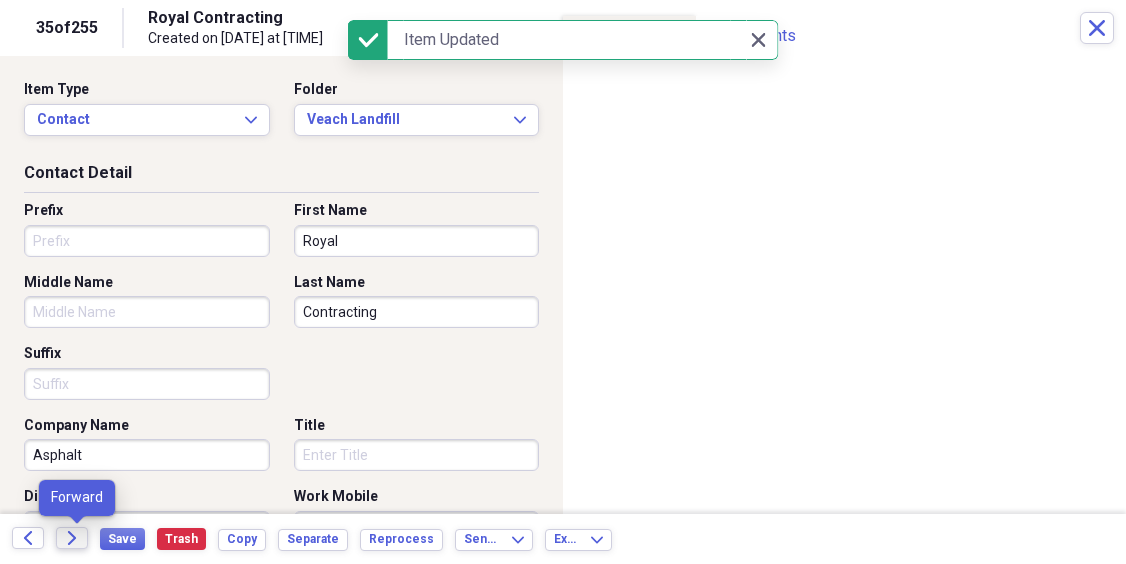 click on "Forward" 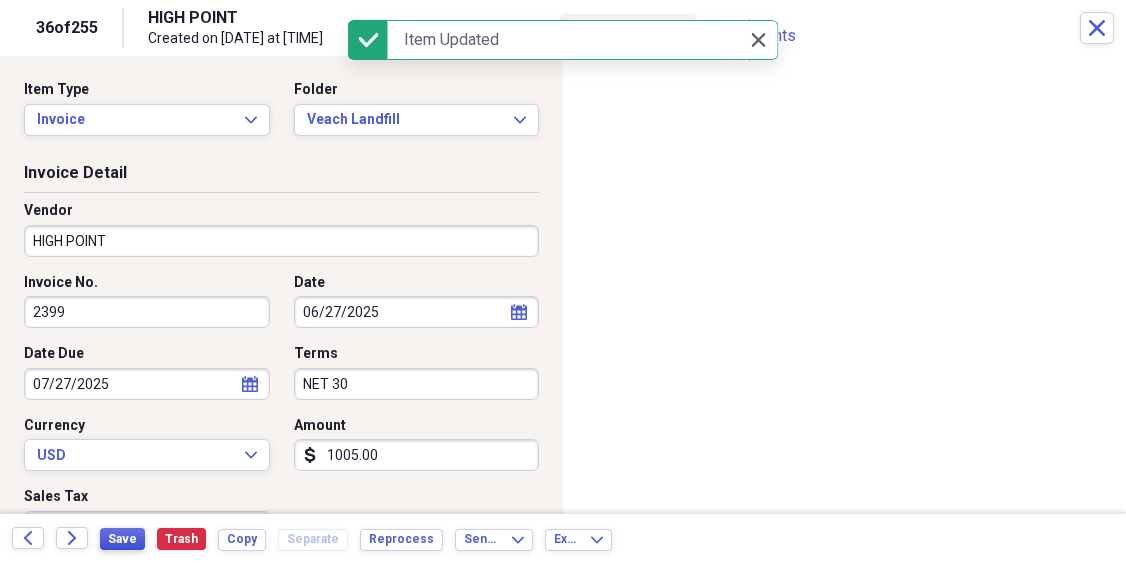 click on "Save" at bounding box center (122, 539) 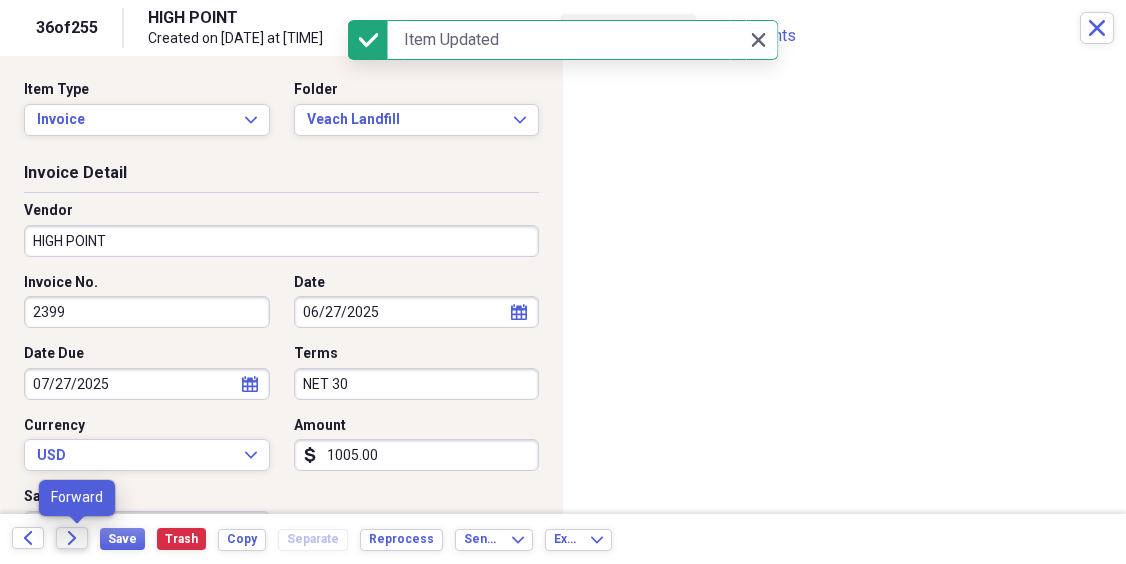 click on "Forward" 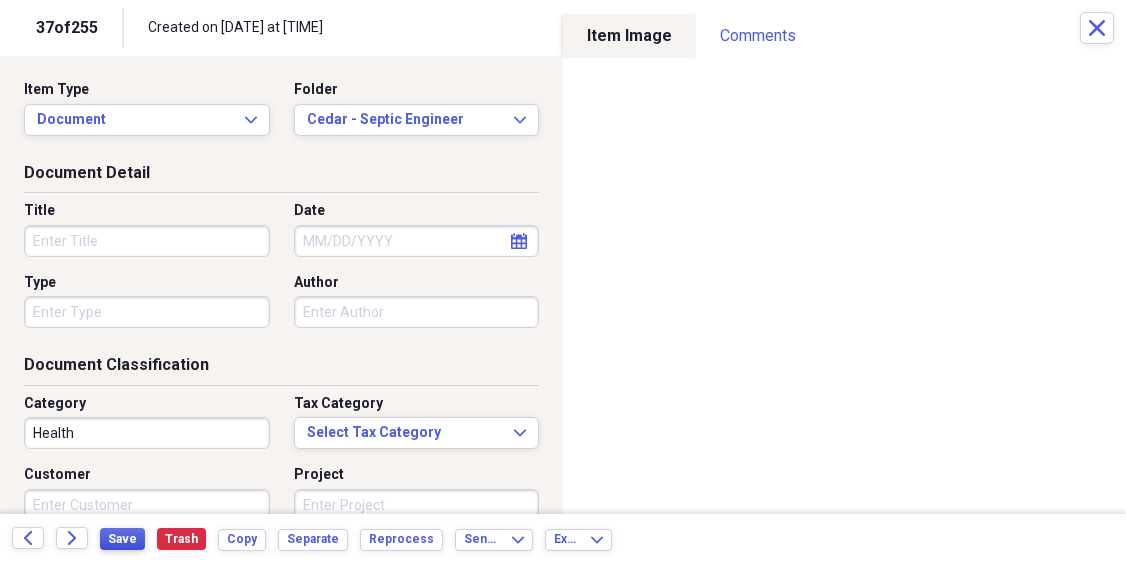 click on "Save" at bounding box center [122, 539] 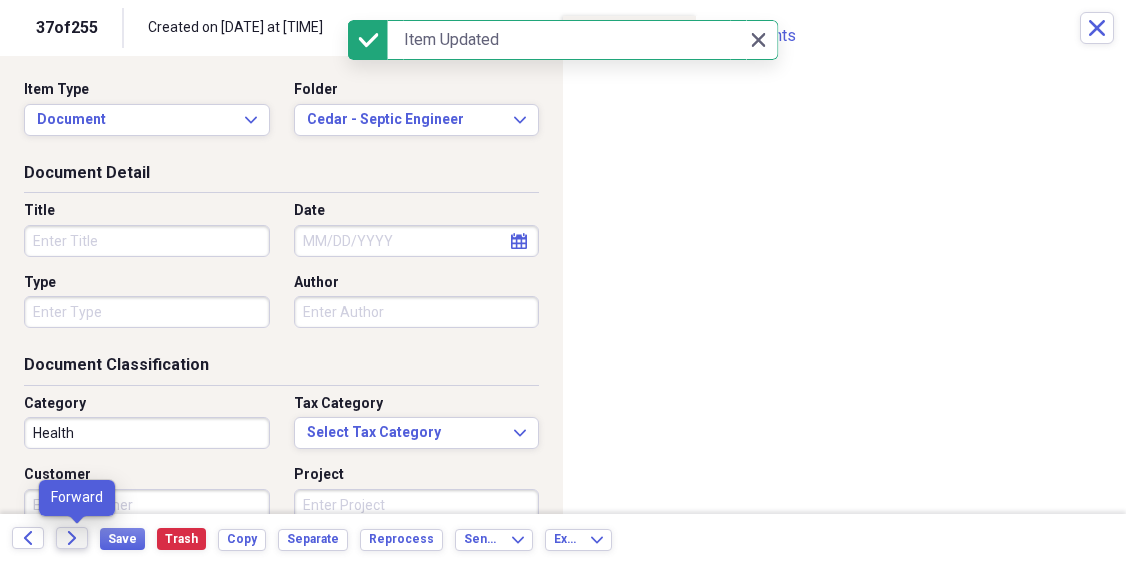 click on "Forward" 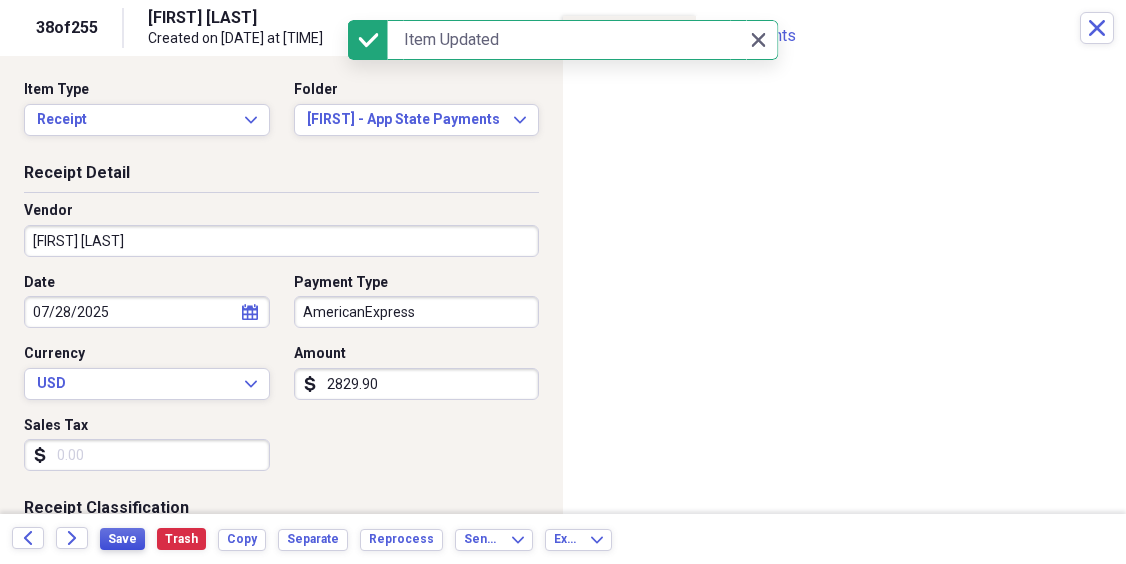 click on "Save" at bounding box center (122, 539) 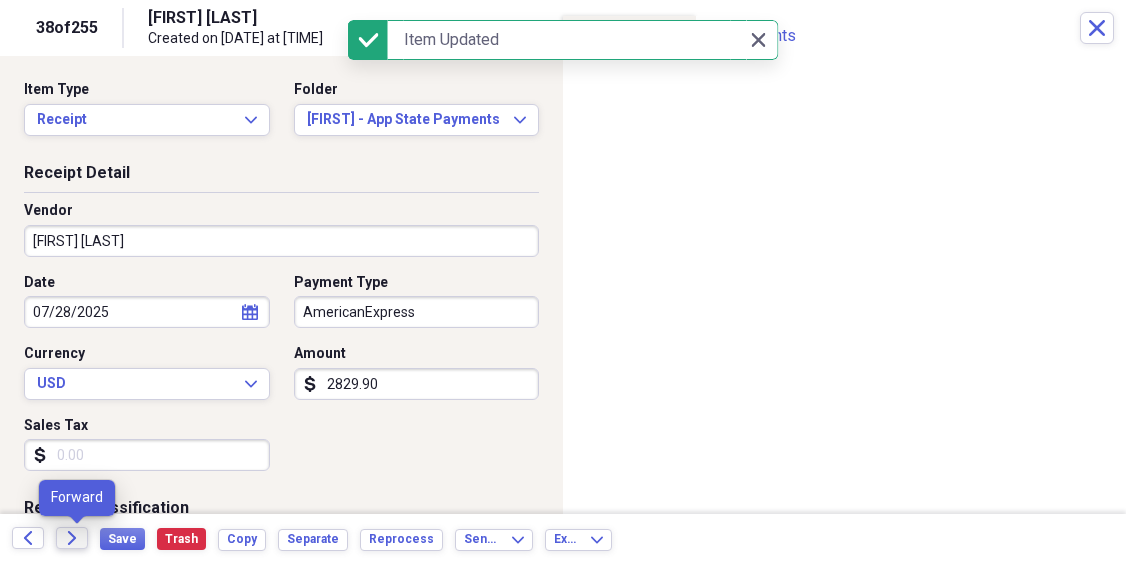 click on "Forward" 